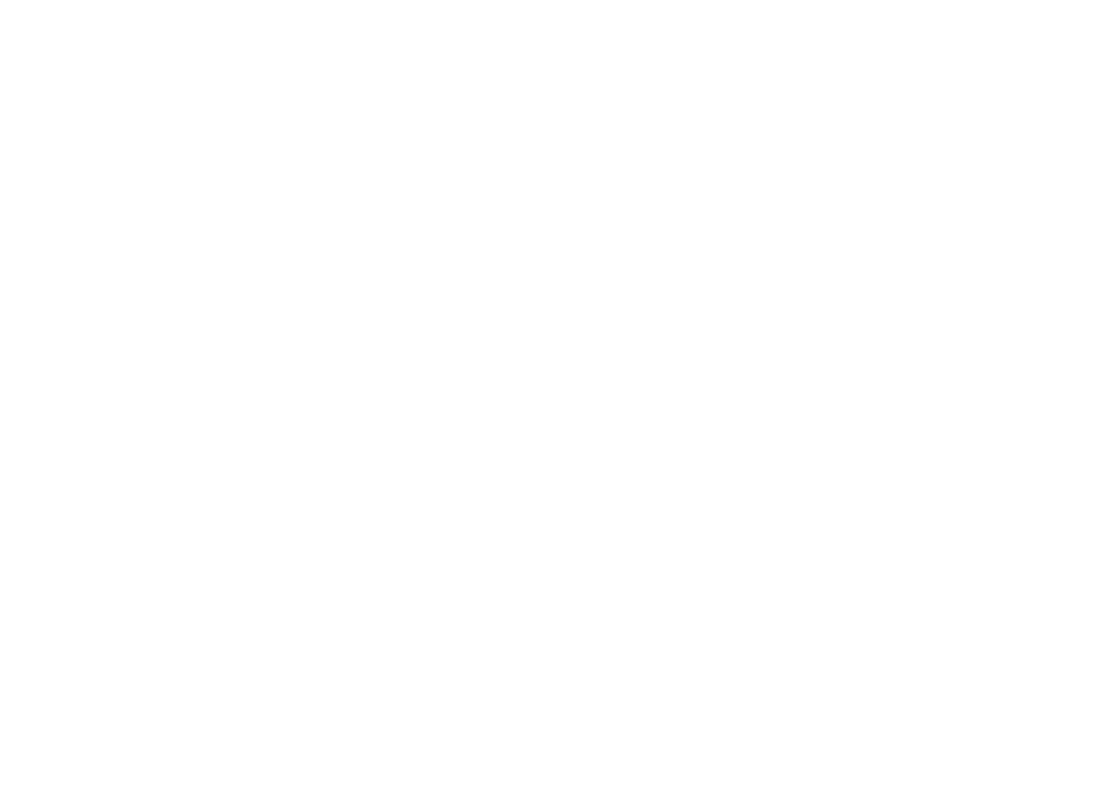 scroll, scrollTop: 0, scrollLeft: 0, axis: both 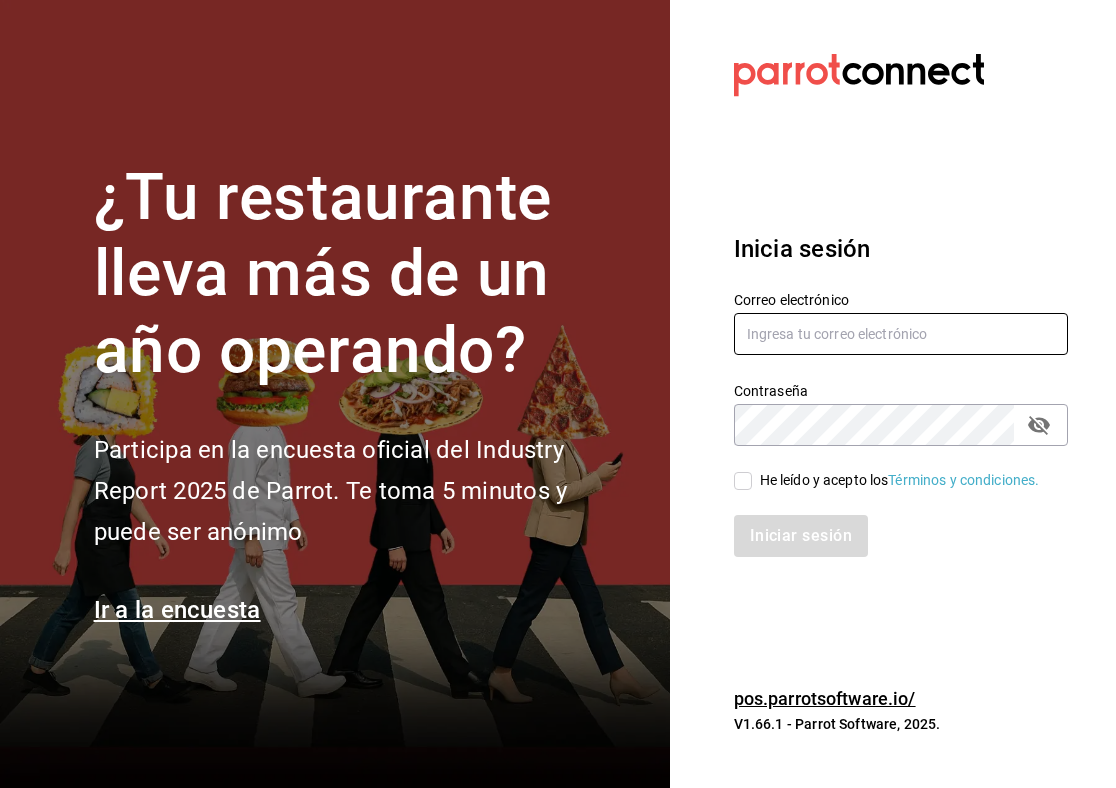 type on "betsycunille4@example.com" 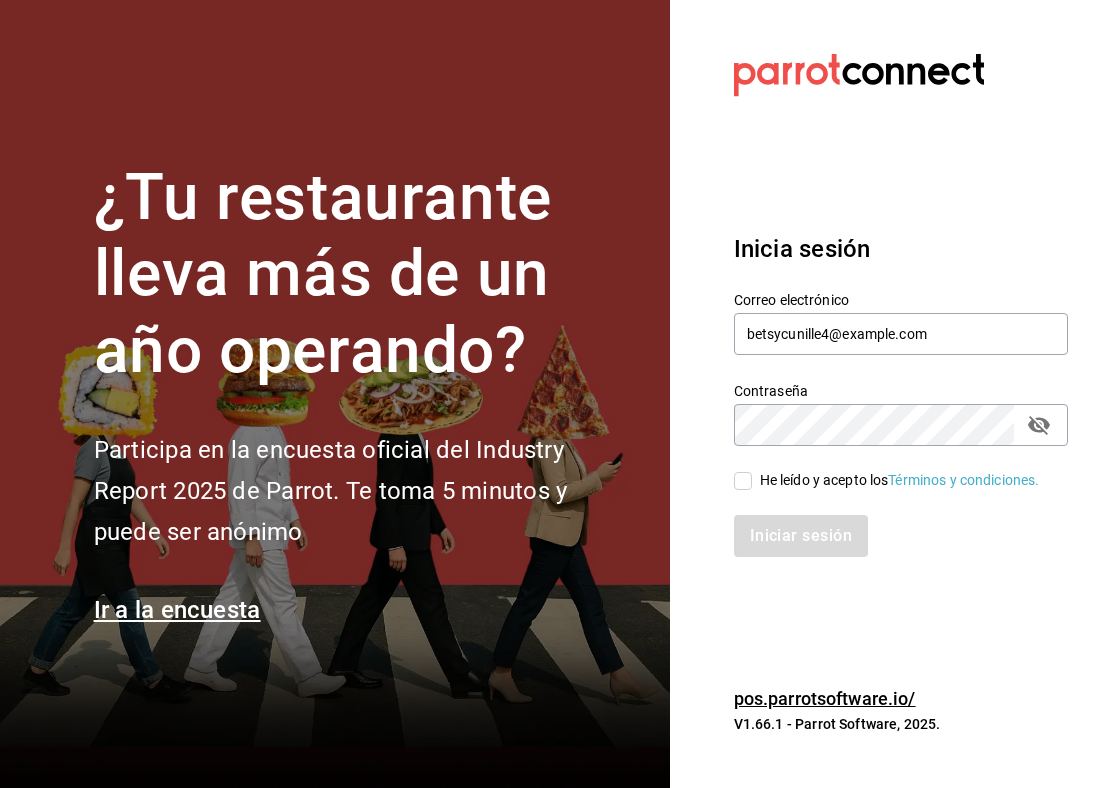 click on "He leído y acepto los  Términos y condiciones." at bounding box center [743, 481] 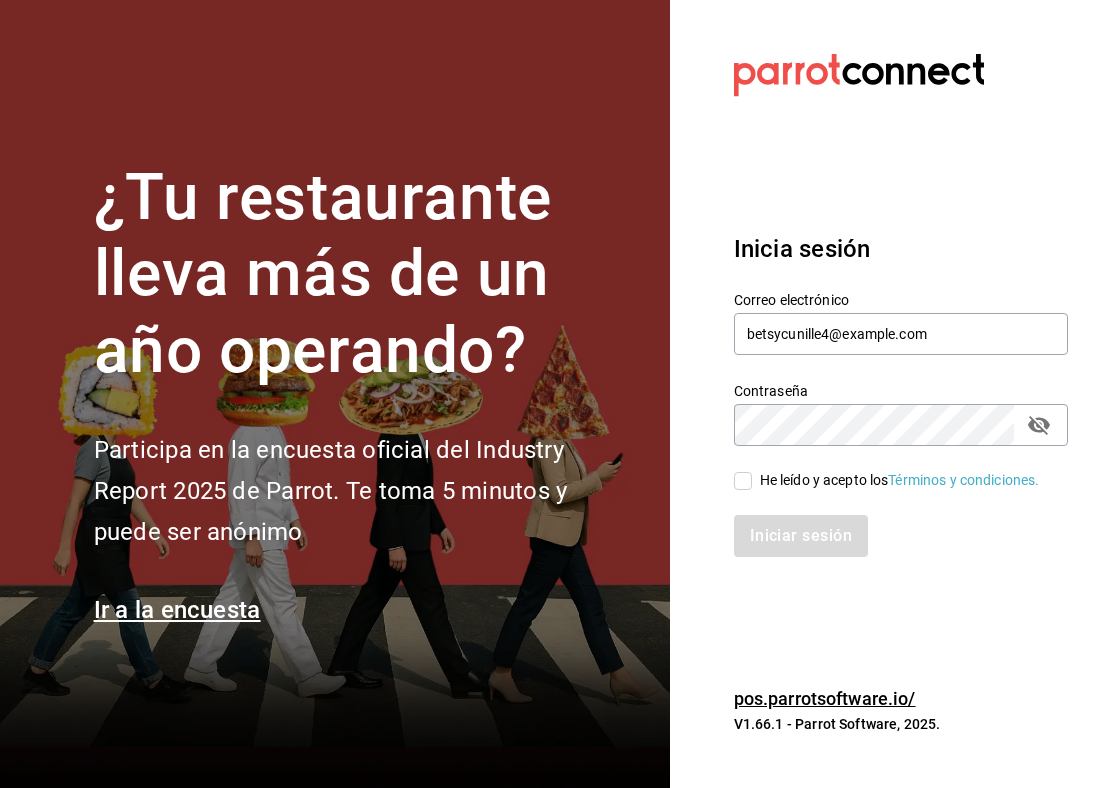 checkbox on "true" 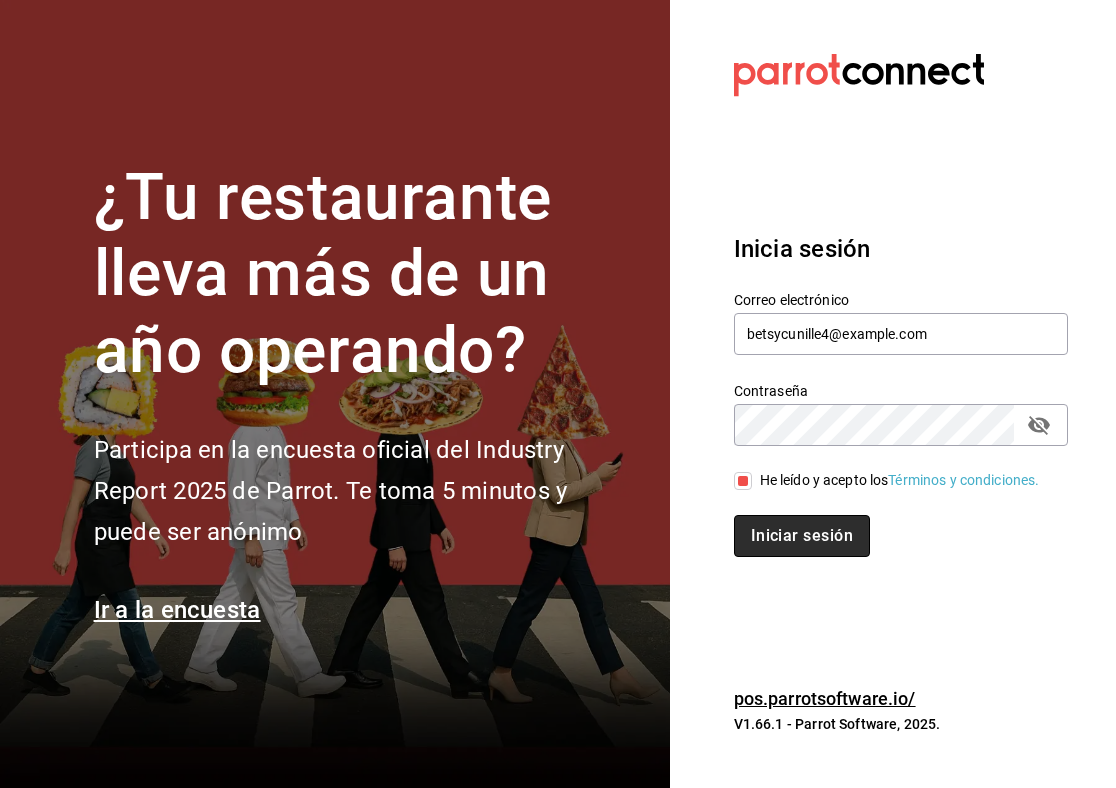 click on "Iniciar sesión" at bounding box center [802, 536] 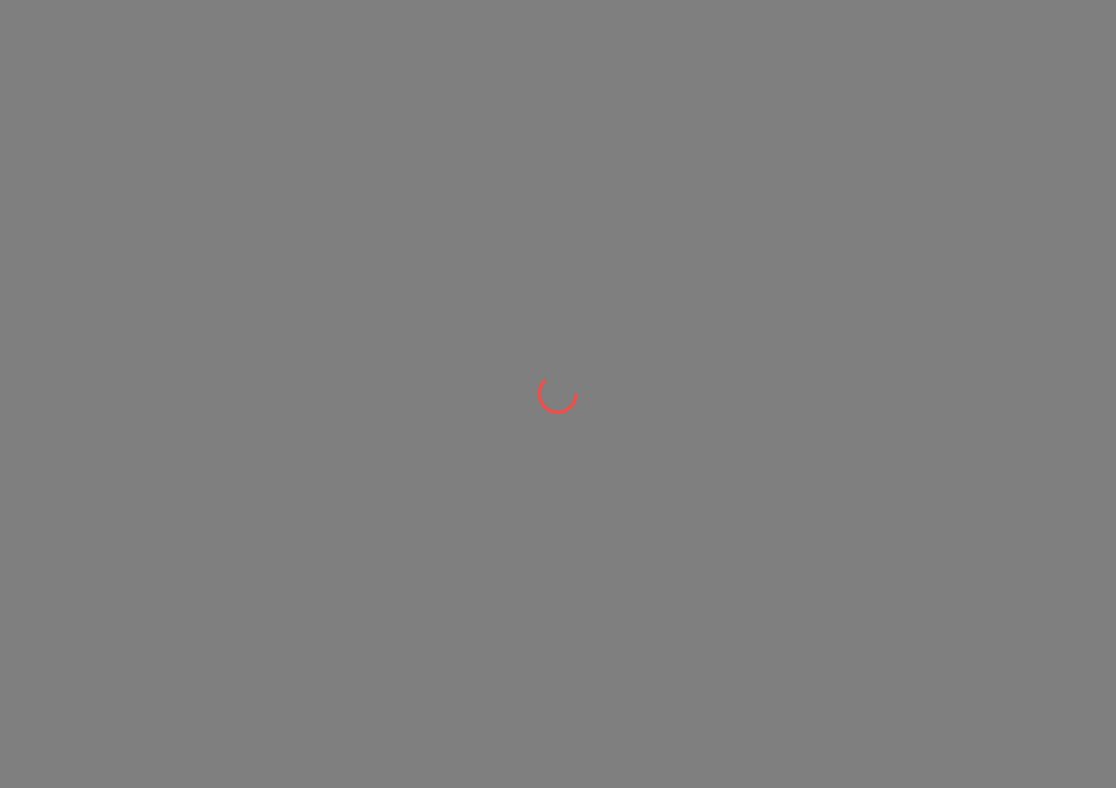 scroll, scrollTop: 0, scrollLeft: 0, axis: both 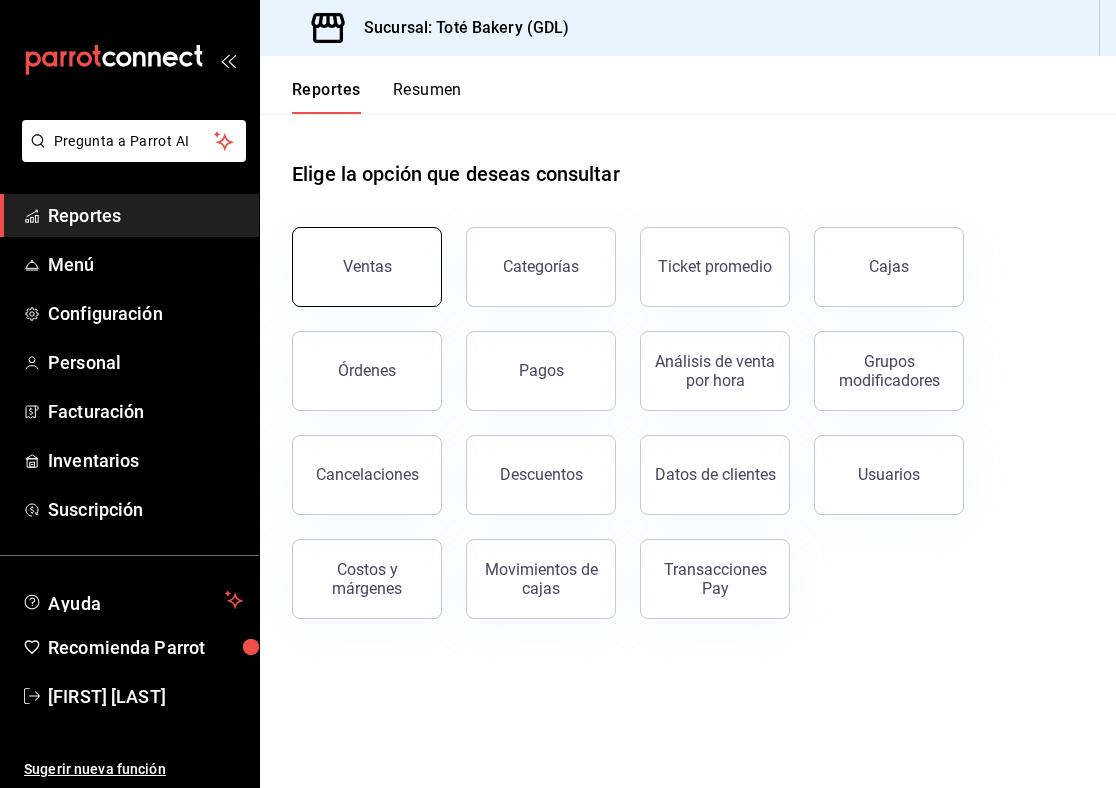 click on "Ventas" at bounding box center (367, 267) 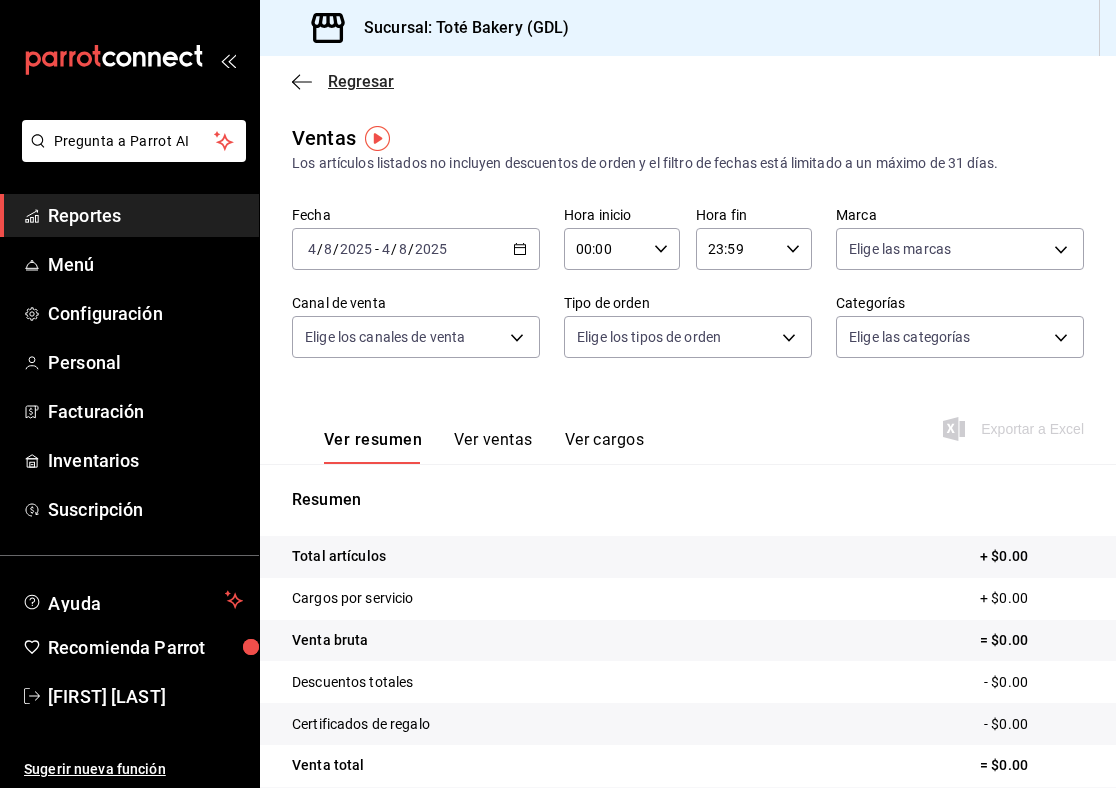 click 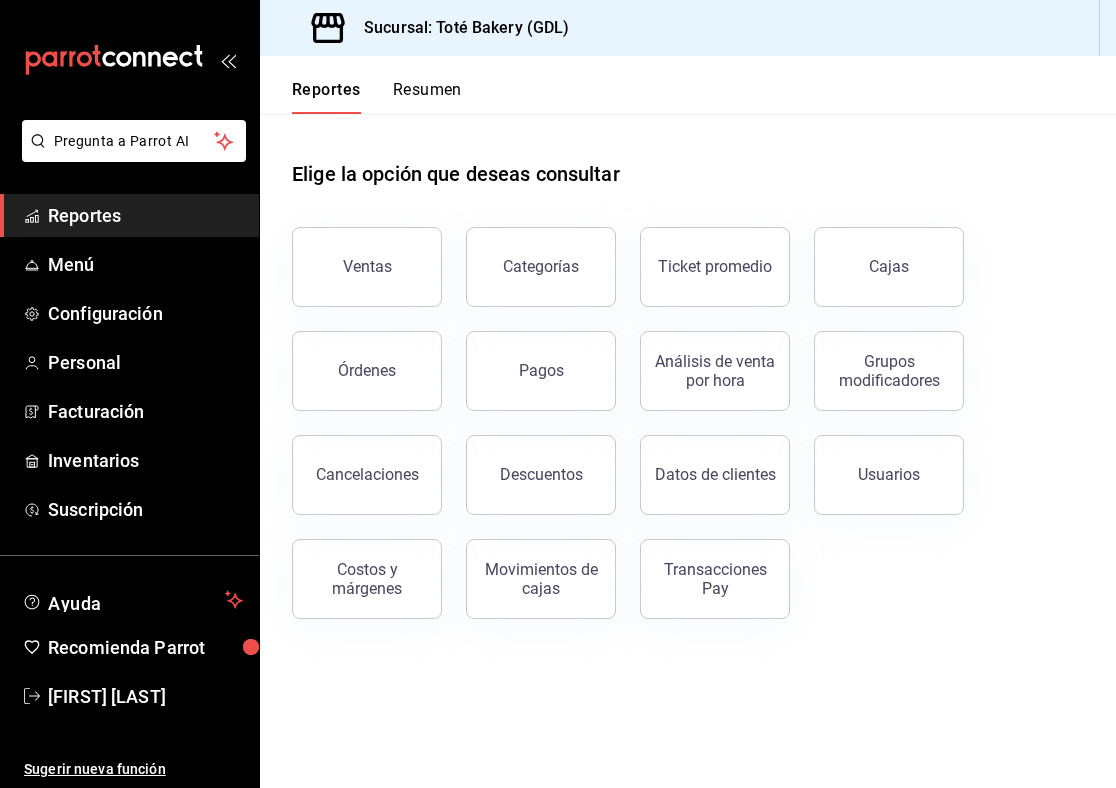 click on "Resumen" at bounding box center [427, 97] 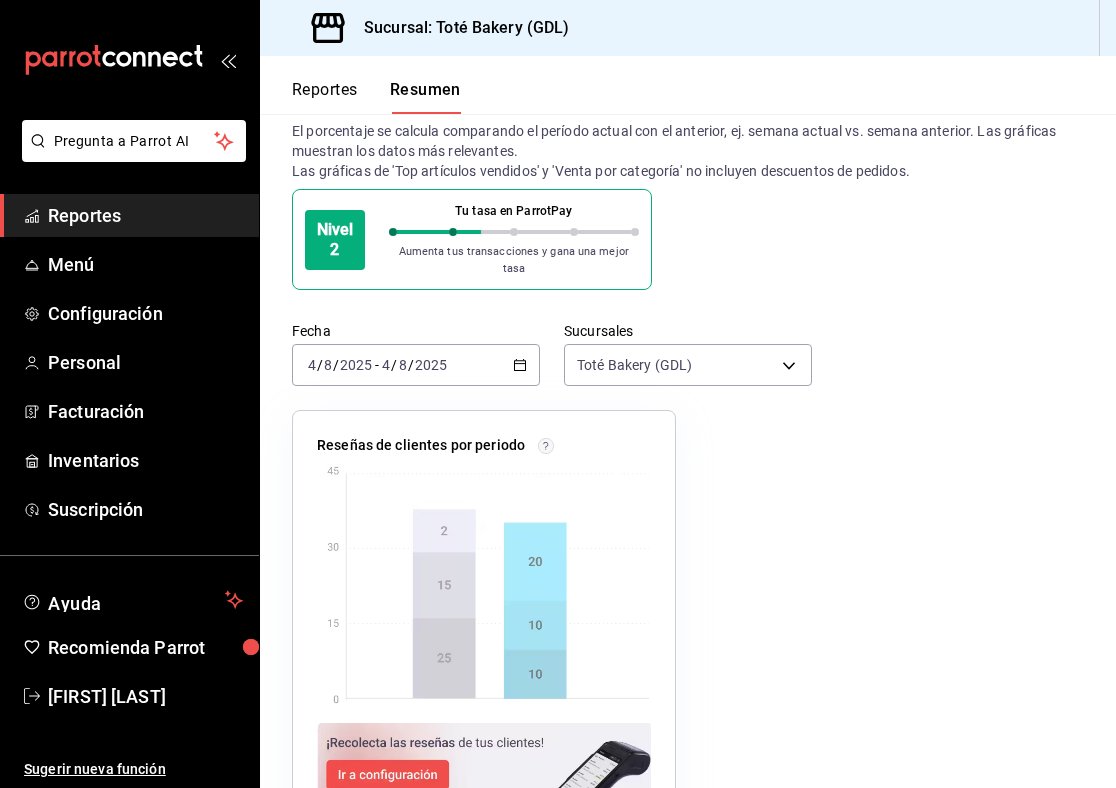 scroll, scrollTop: 76, scrollLeft: 0, axis: vertical 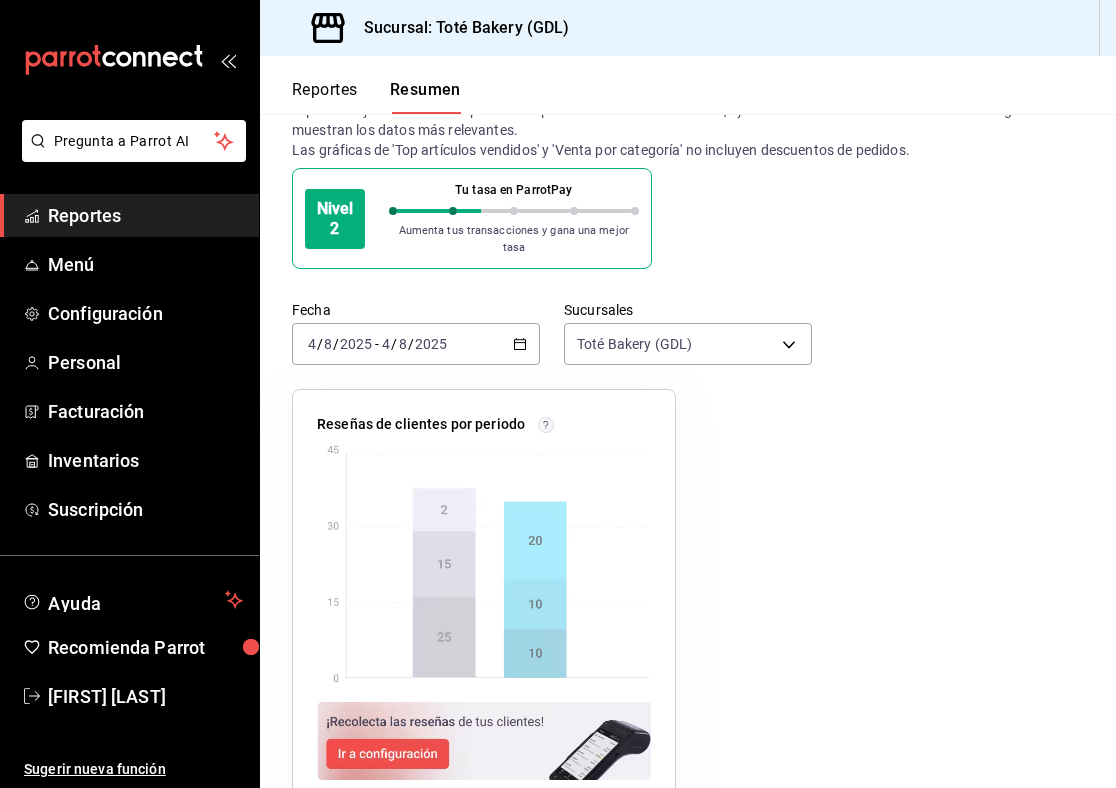 click 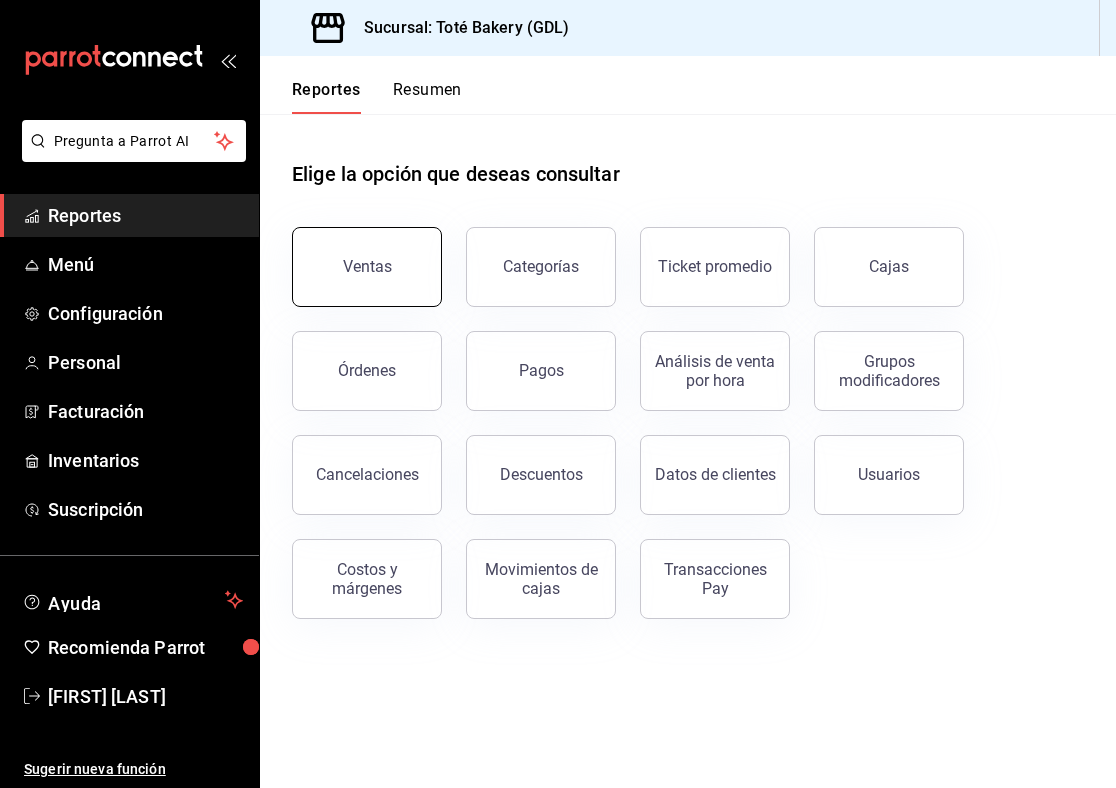 click on "Ventas" at bounding box center (355, 255) 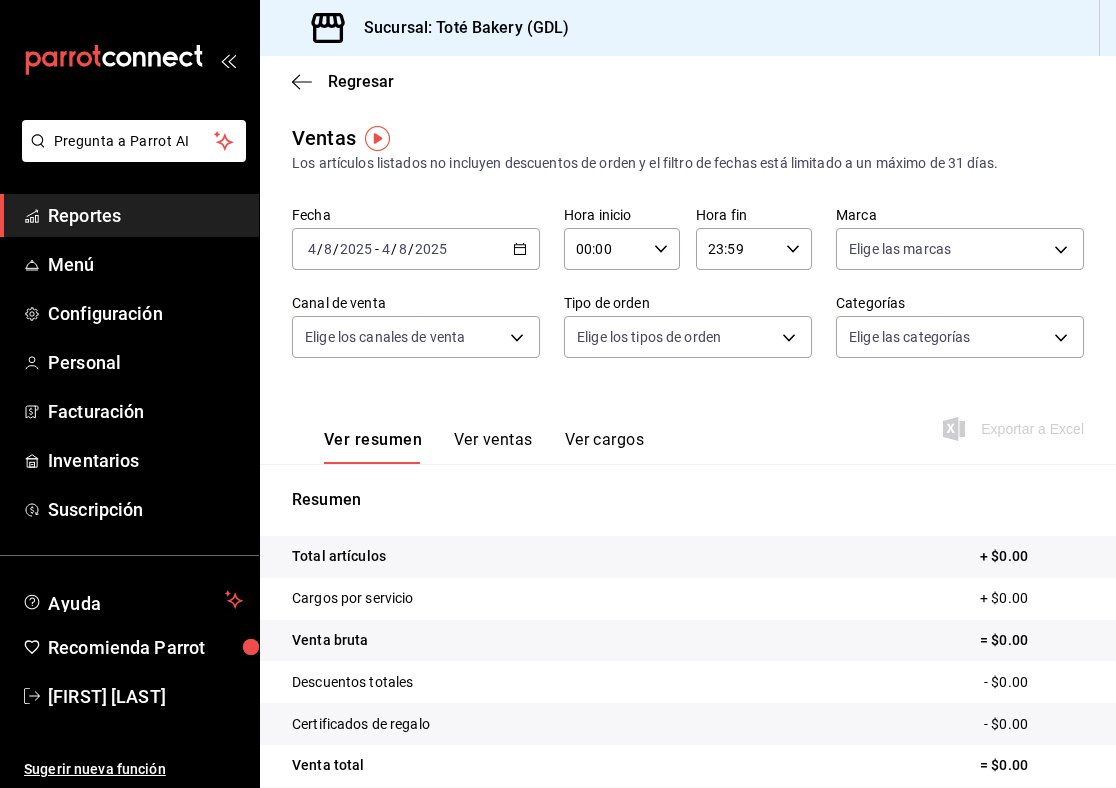 click 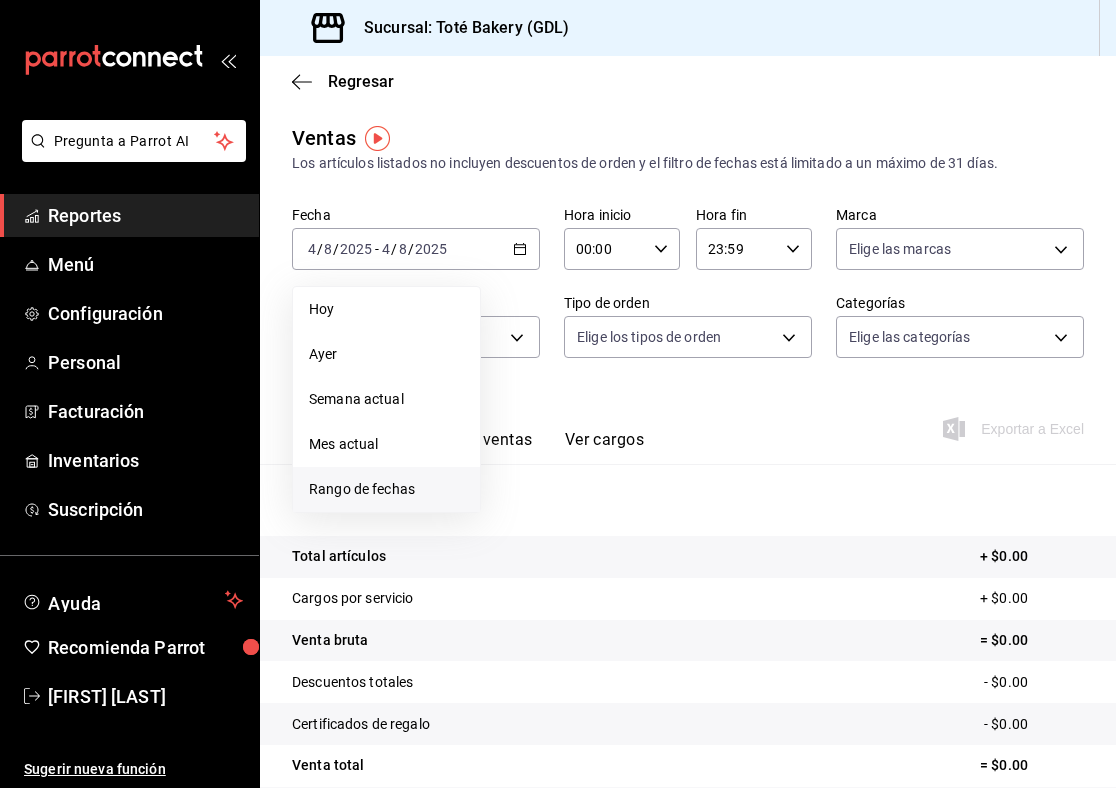 click on "Rango de fechas" at bounding box center [386, 489] 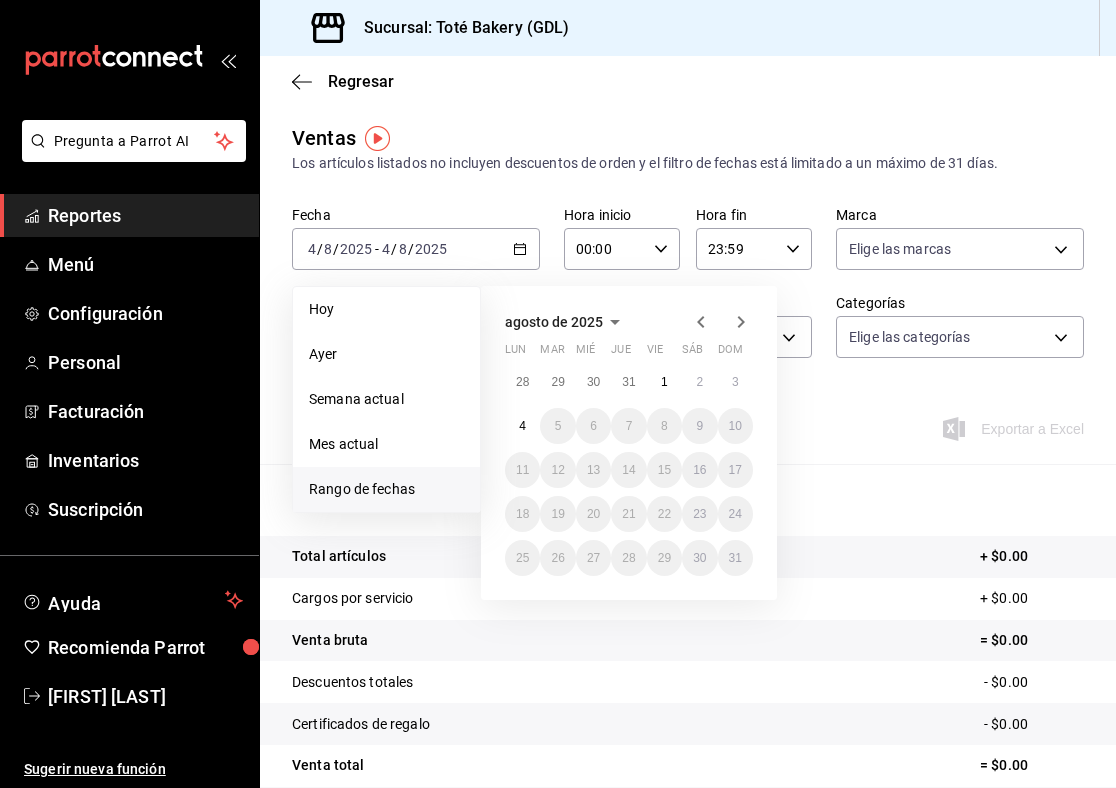 click 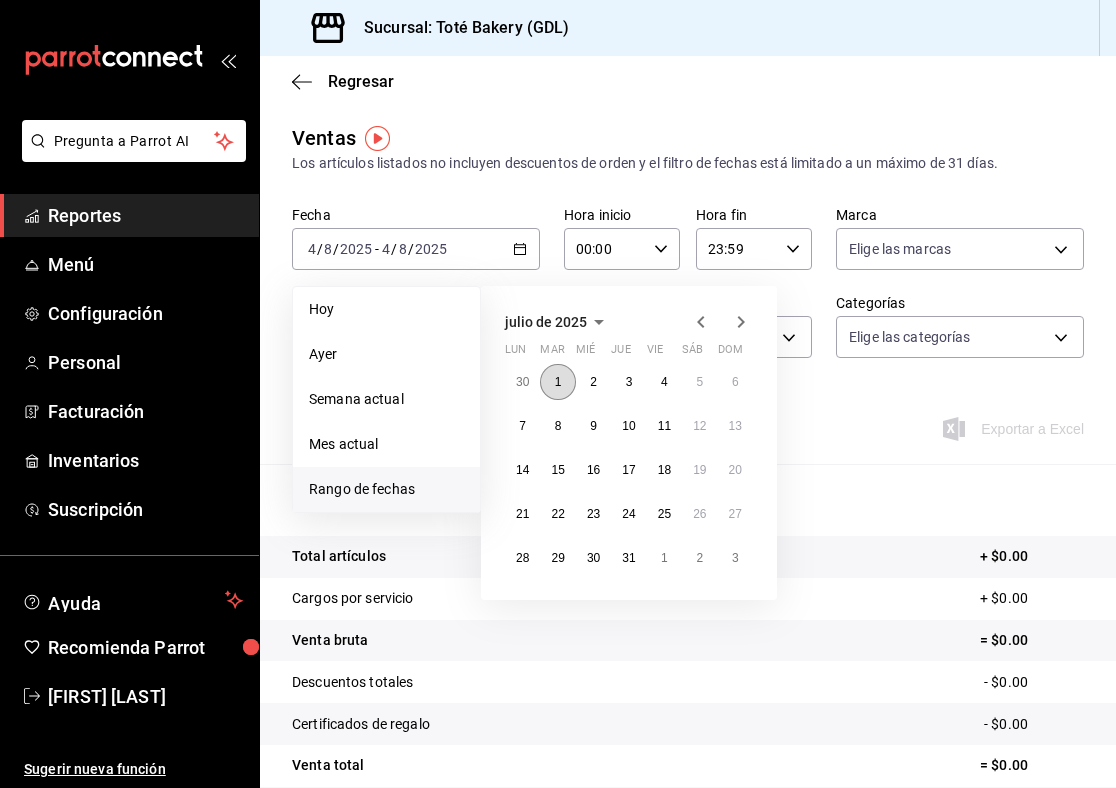click on "1" at bounding box center [558, 382] 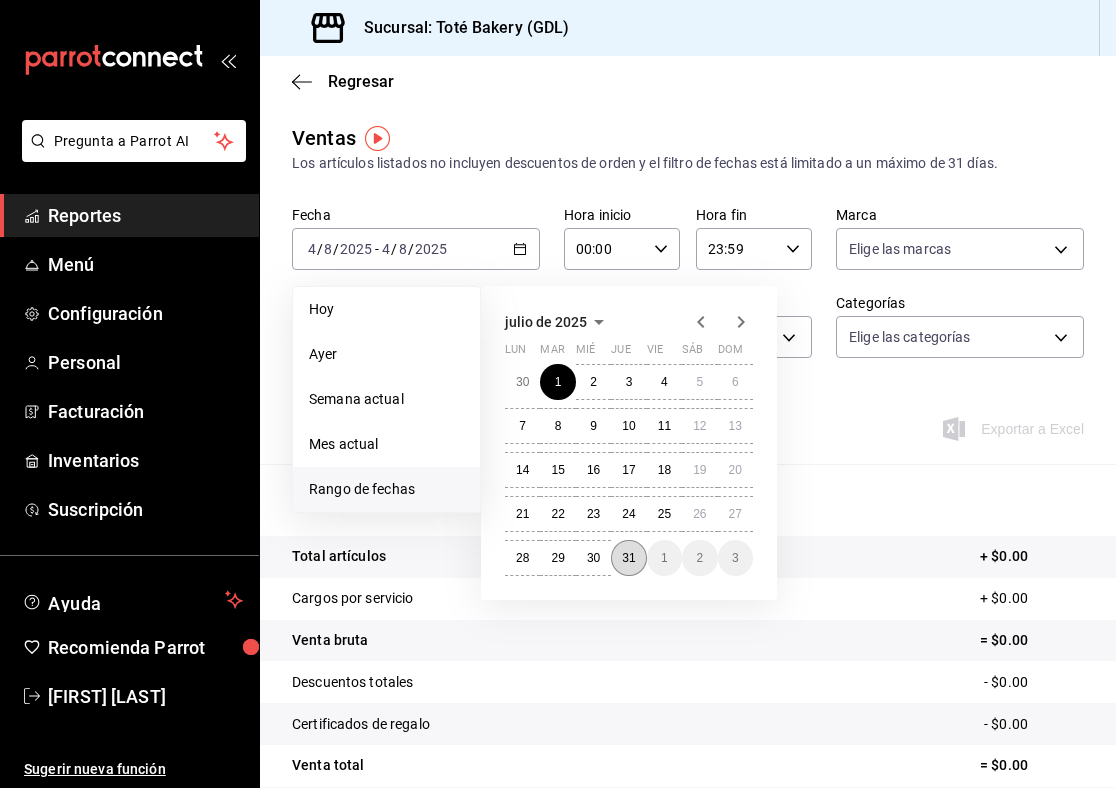 click on "31" at bounding box center [628, 558] 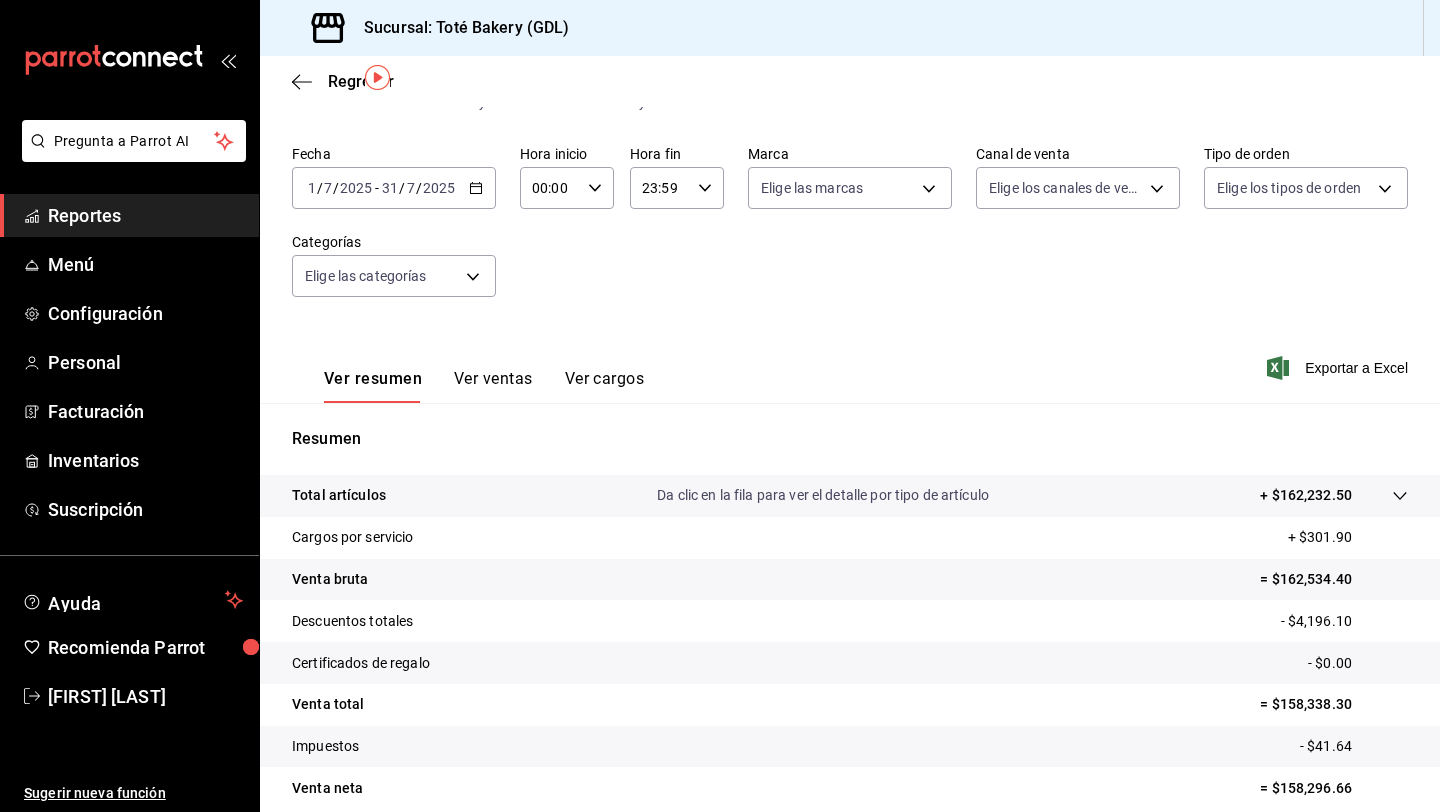 scroll, scrollTop: 0, scrollLeft: 0, axis: both 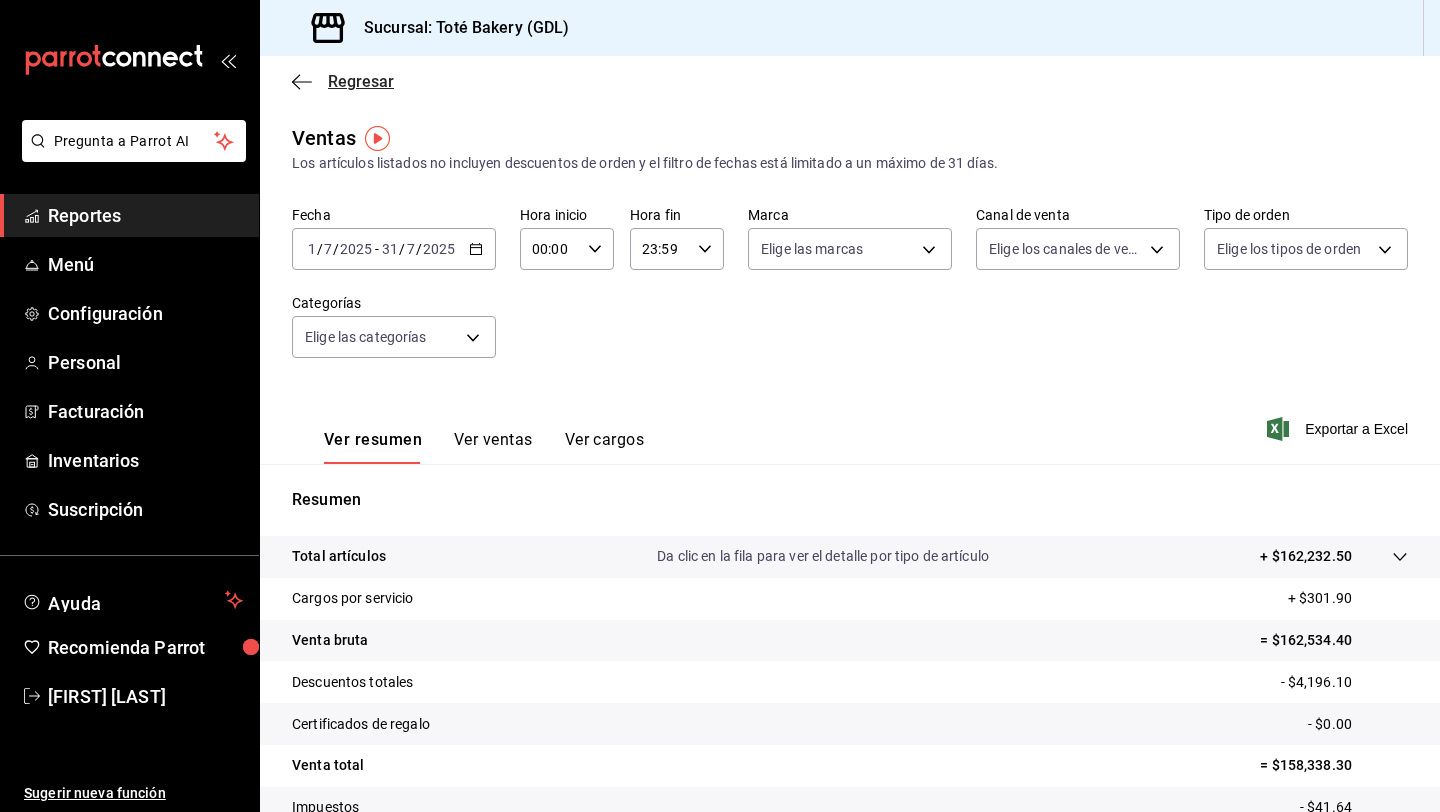 click on "Regresar" at bounding box center [361, 81] 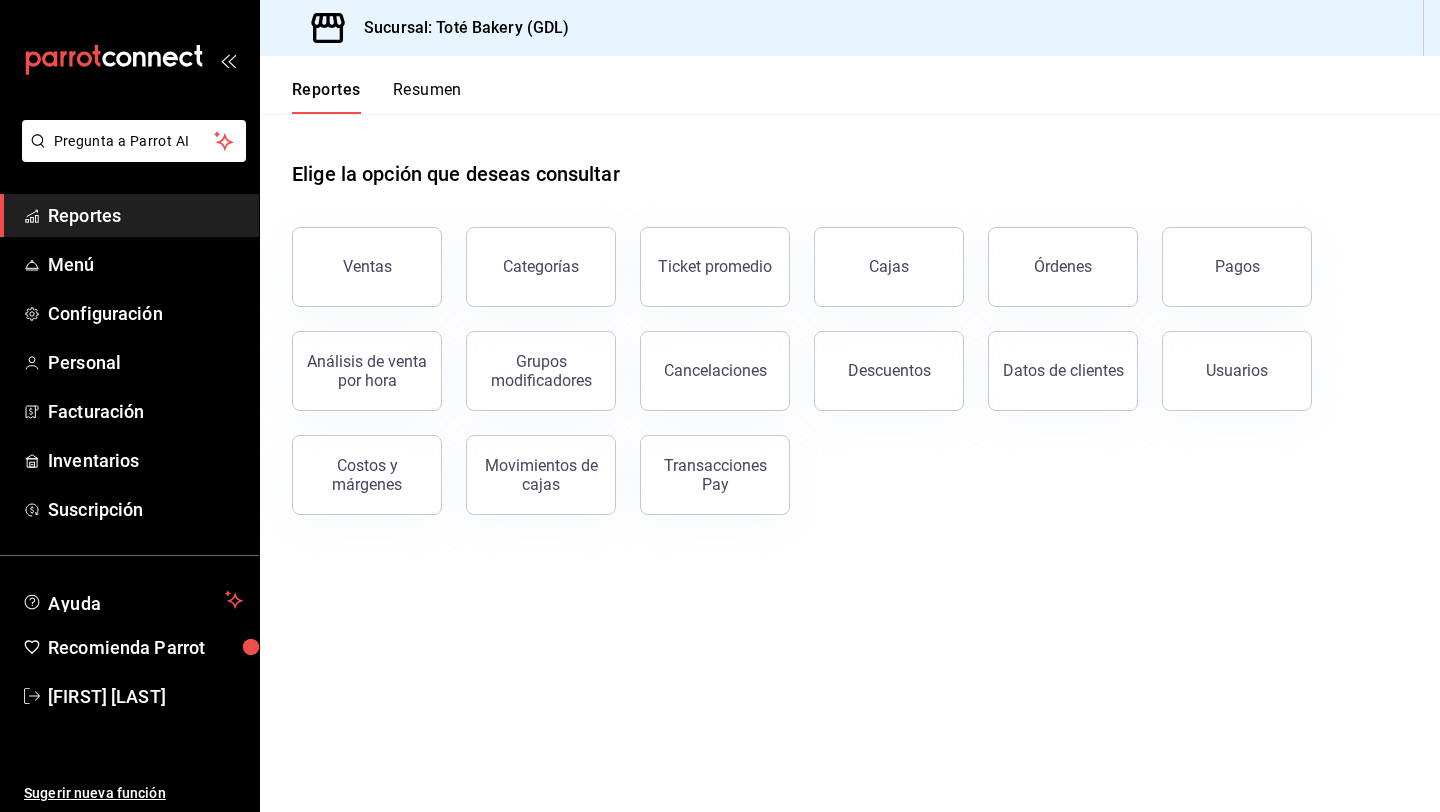 click on "Resumen" at bounding box center [427, 97] 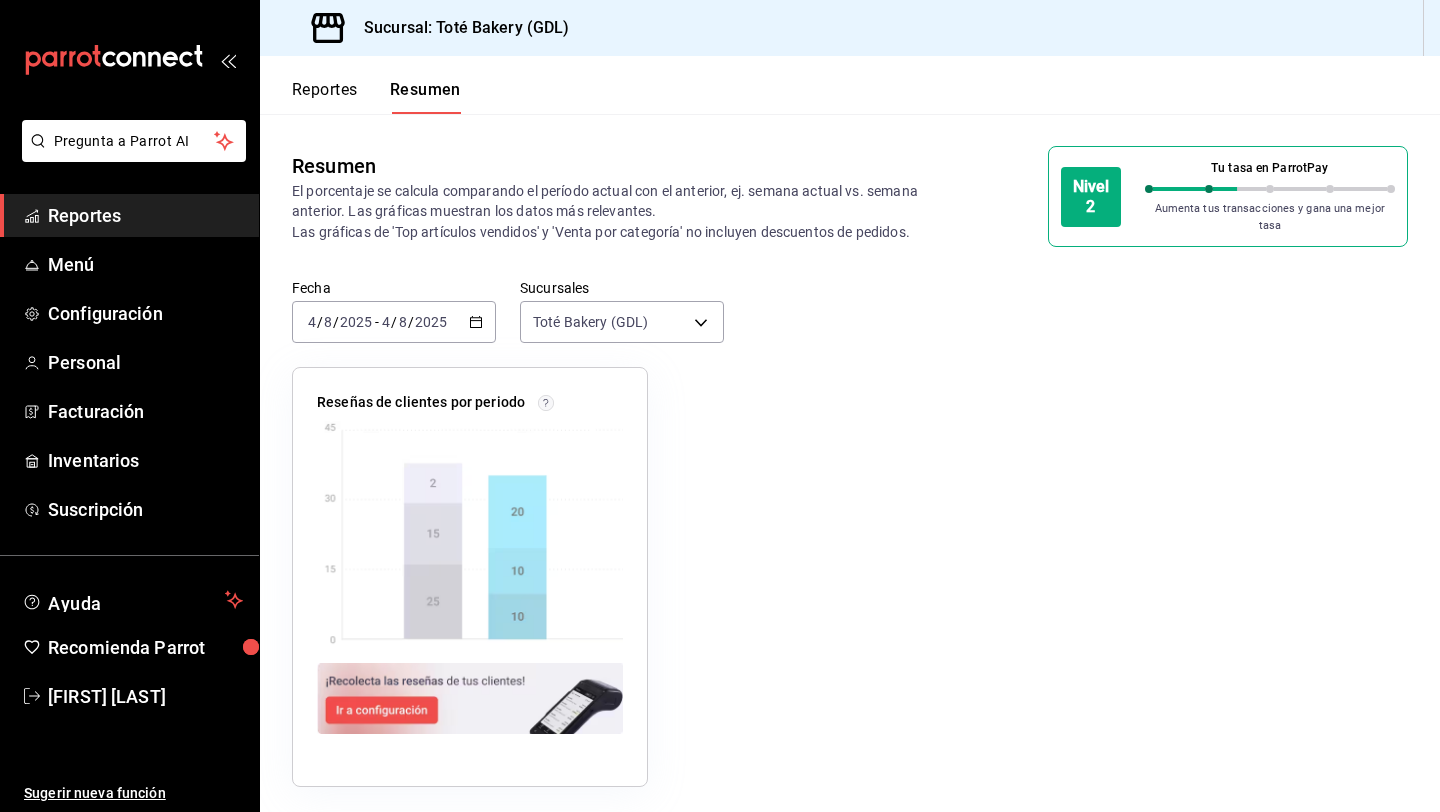 click on "Nivel 2 Tu tasa en ParrotPay Aumenta tus transacciones y gana una mejor tasa" at bounding box center (1228, 196) 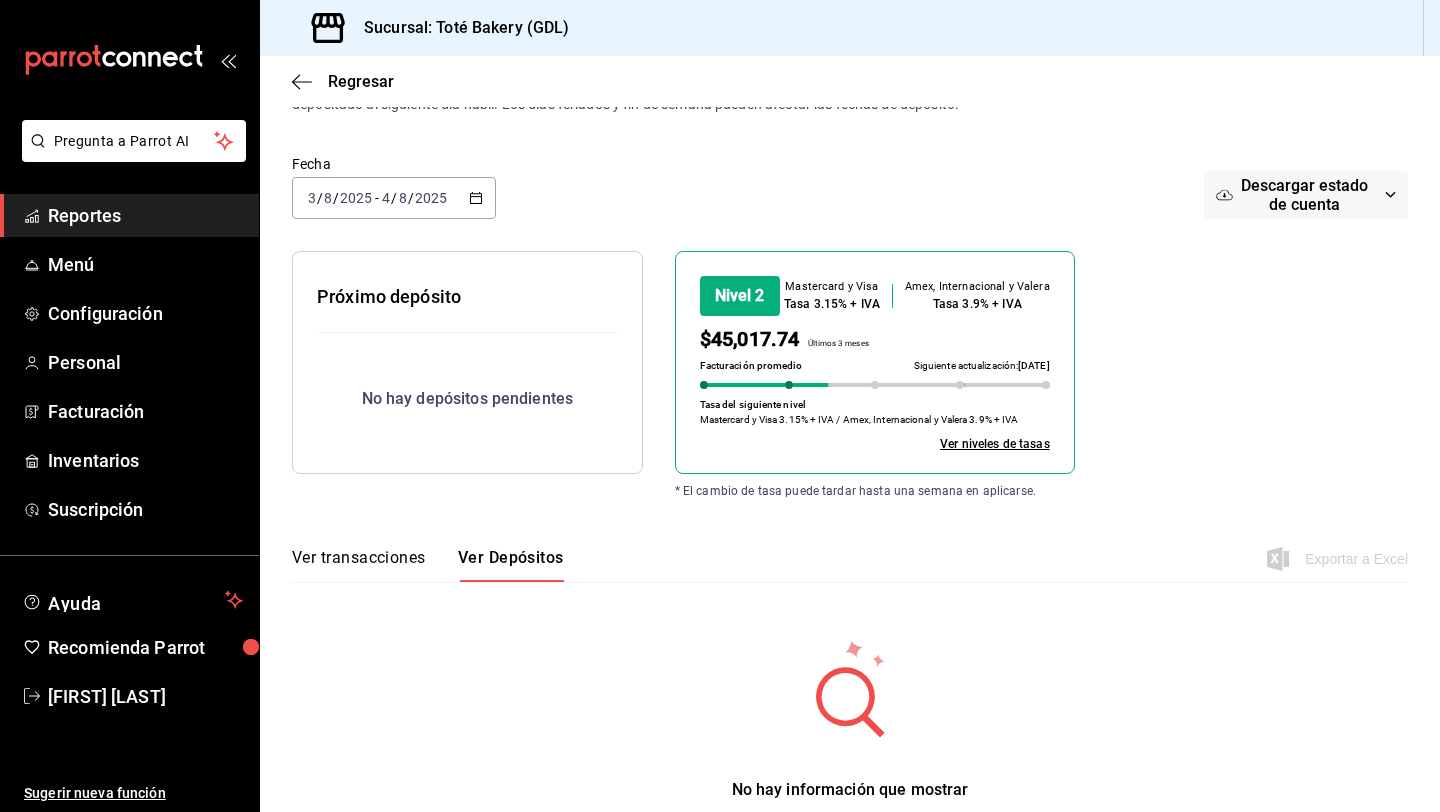 scroll, scrollTop: 0, scrollLeft: 0, axis: both 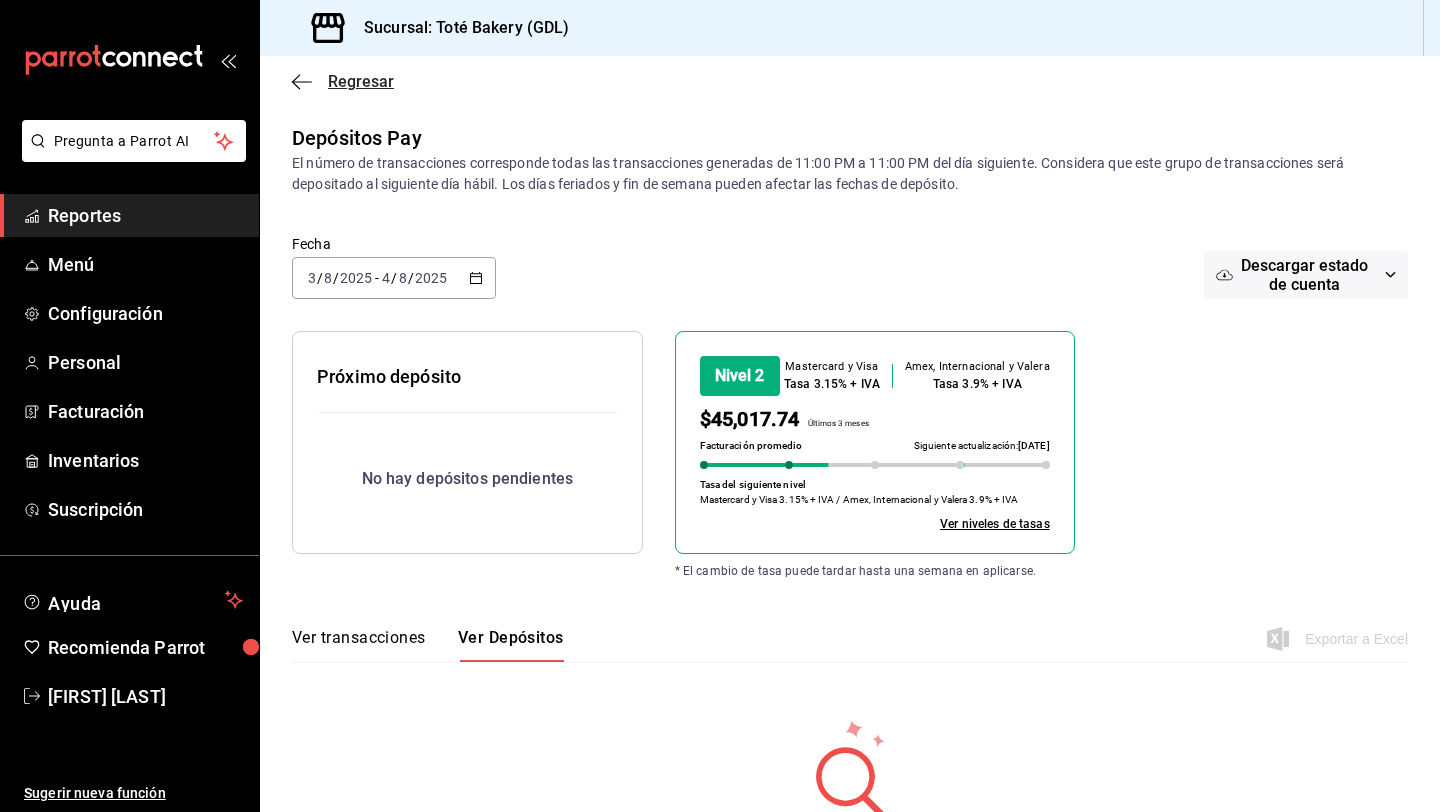 click 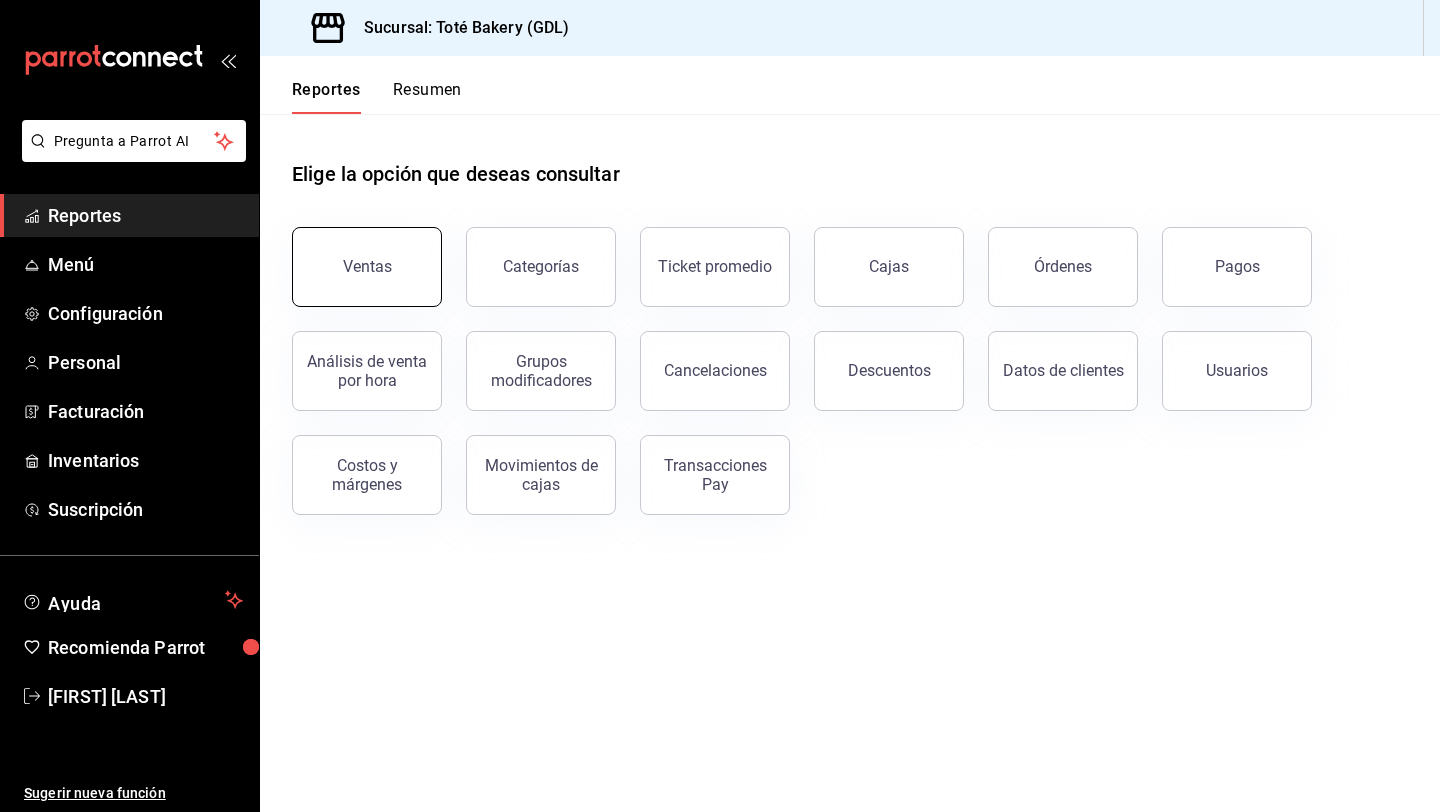 click on "Ventas" at bounding box center [367, 267] 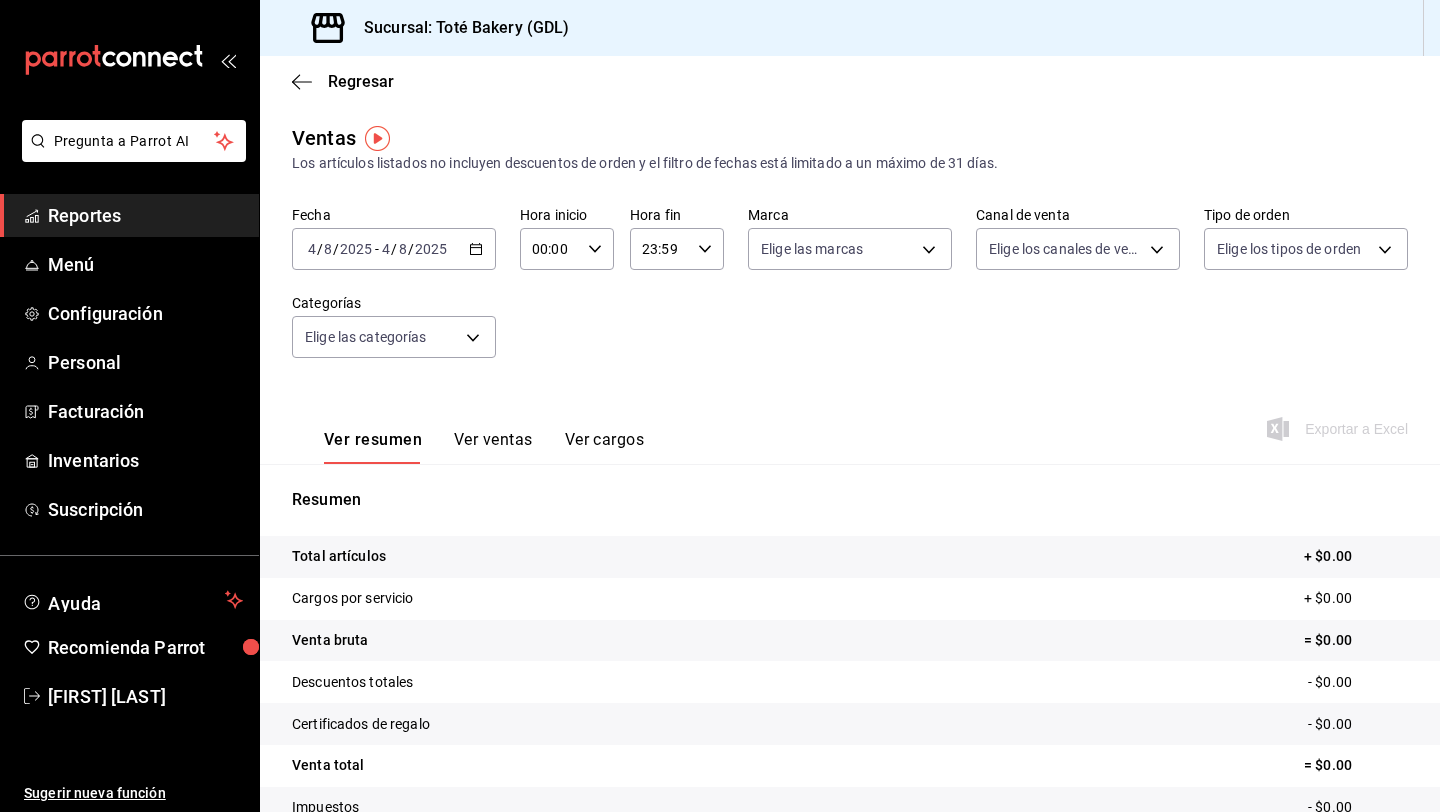 click 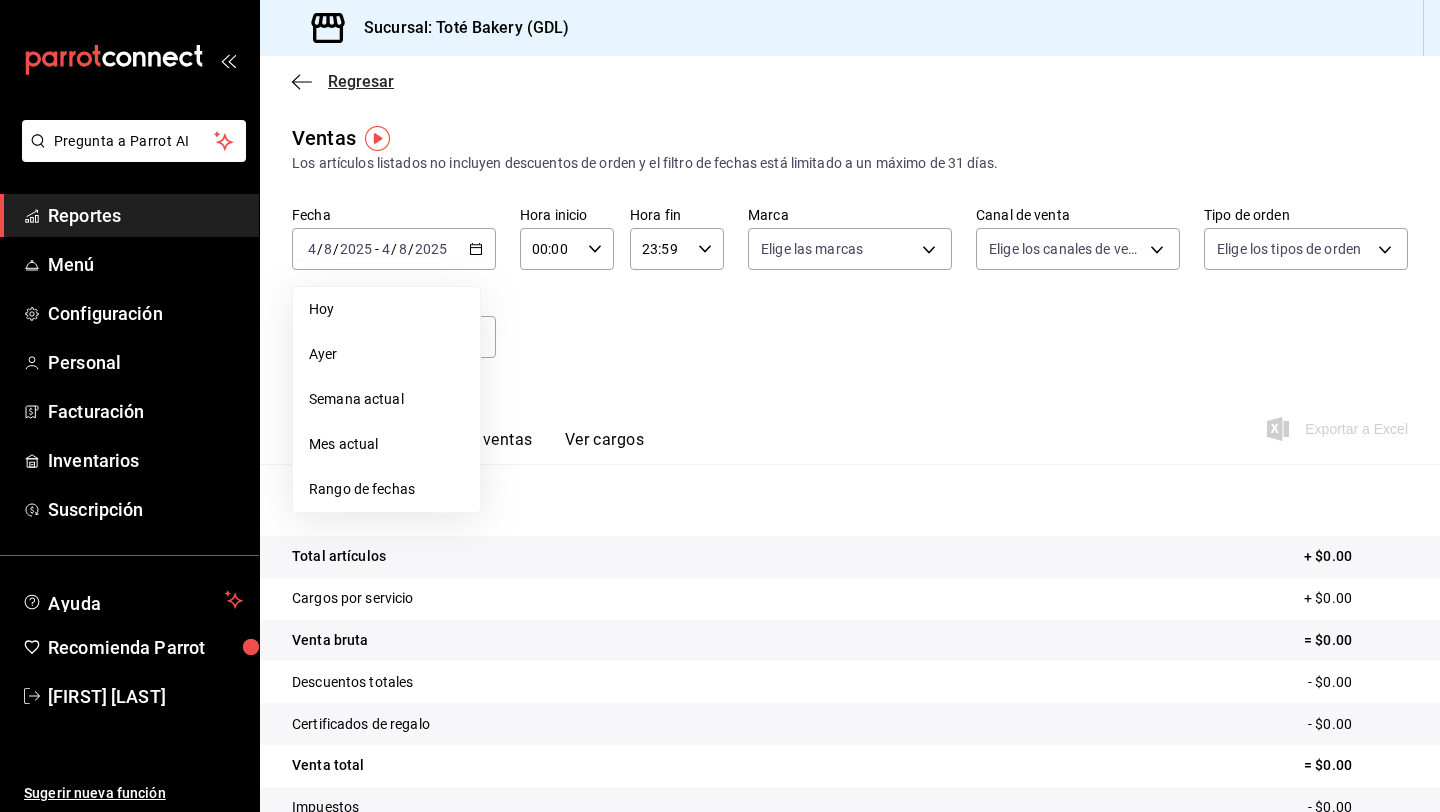 click on "Regresar" at bounding box center [361, 81] 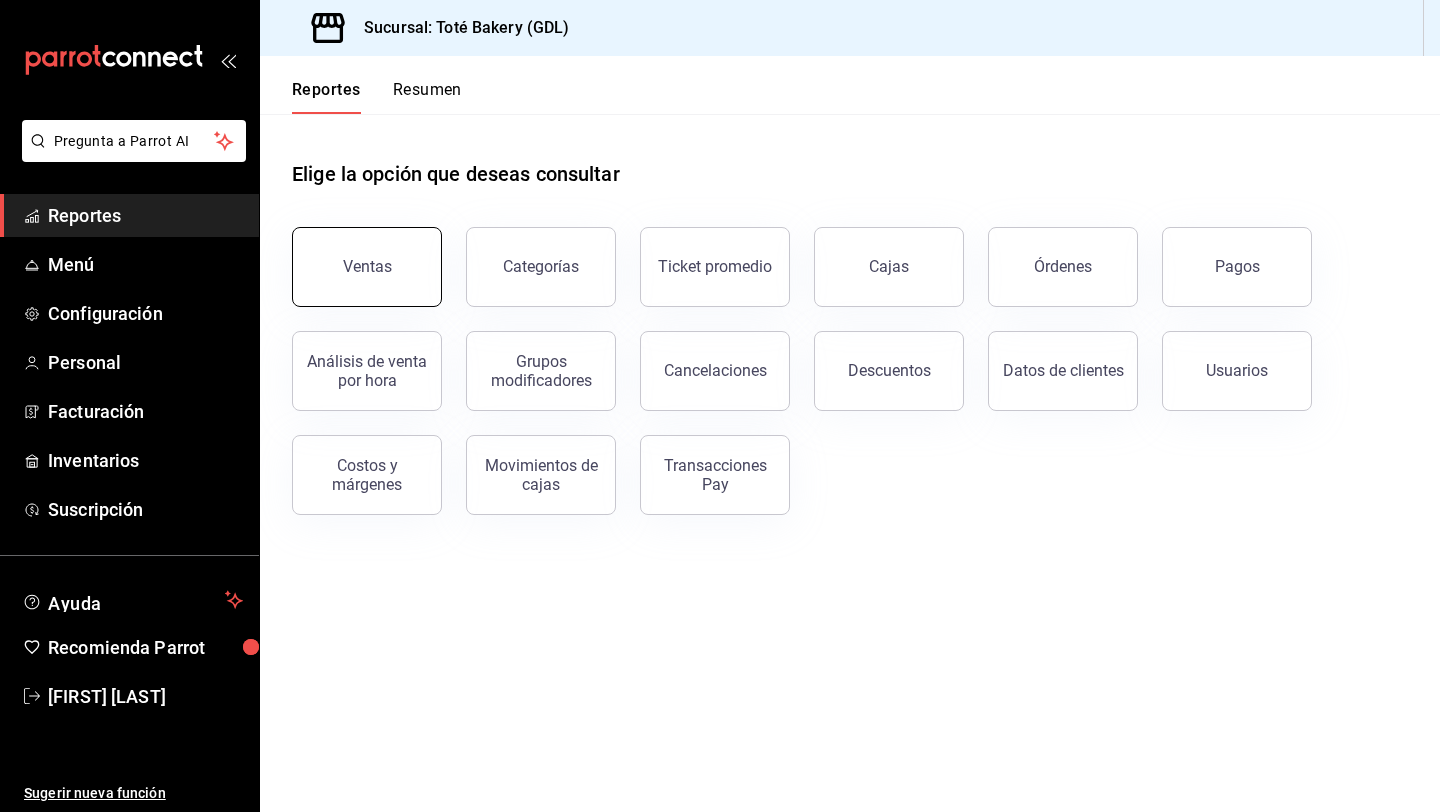click on "Ventas" at bounding box center (367, 266) 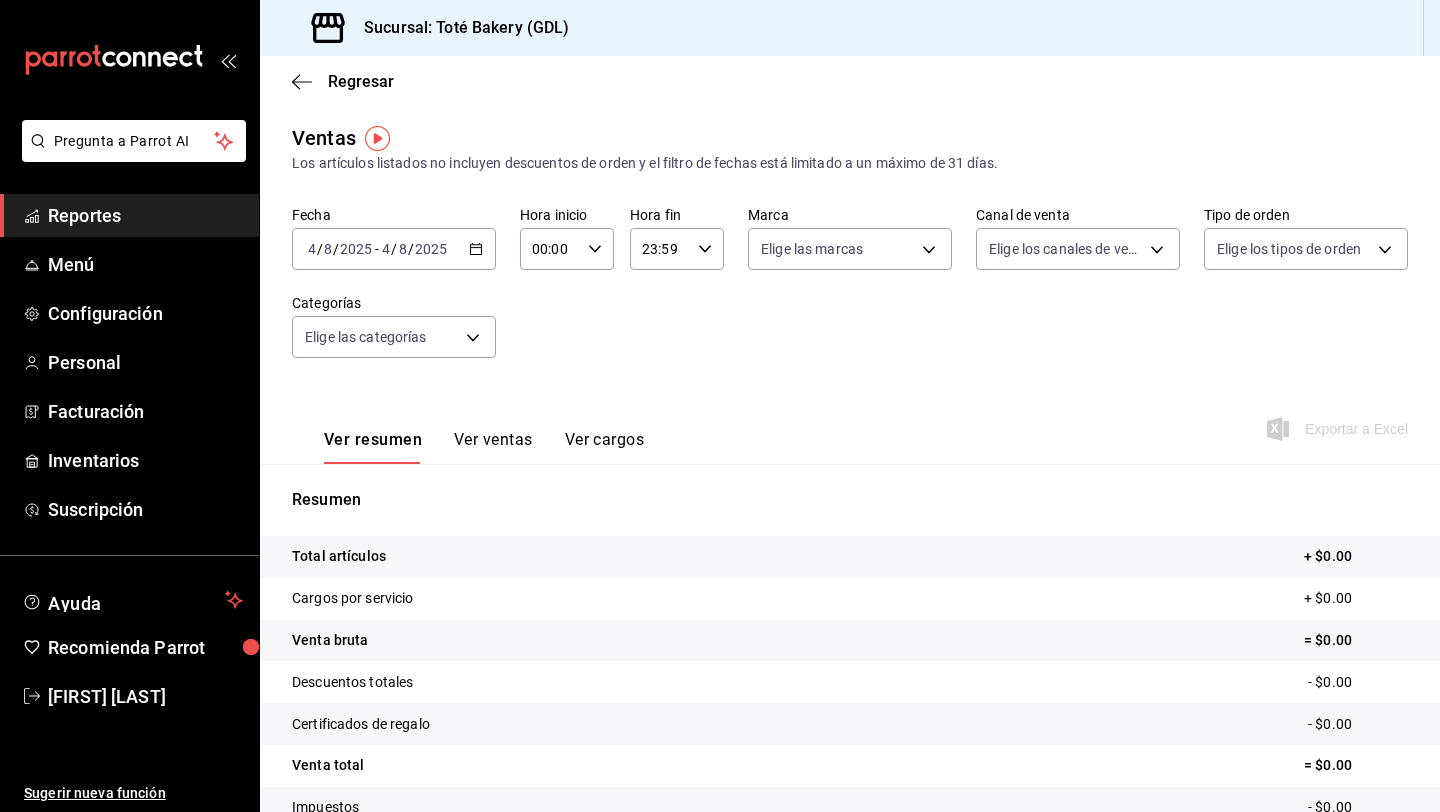 click 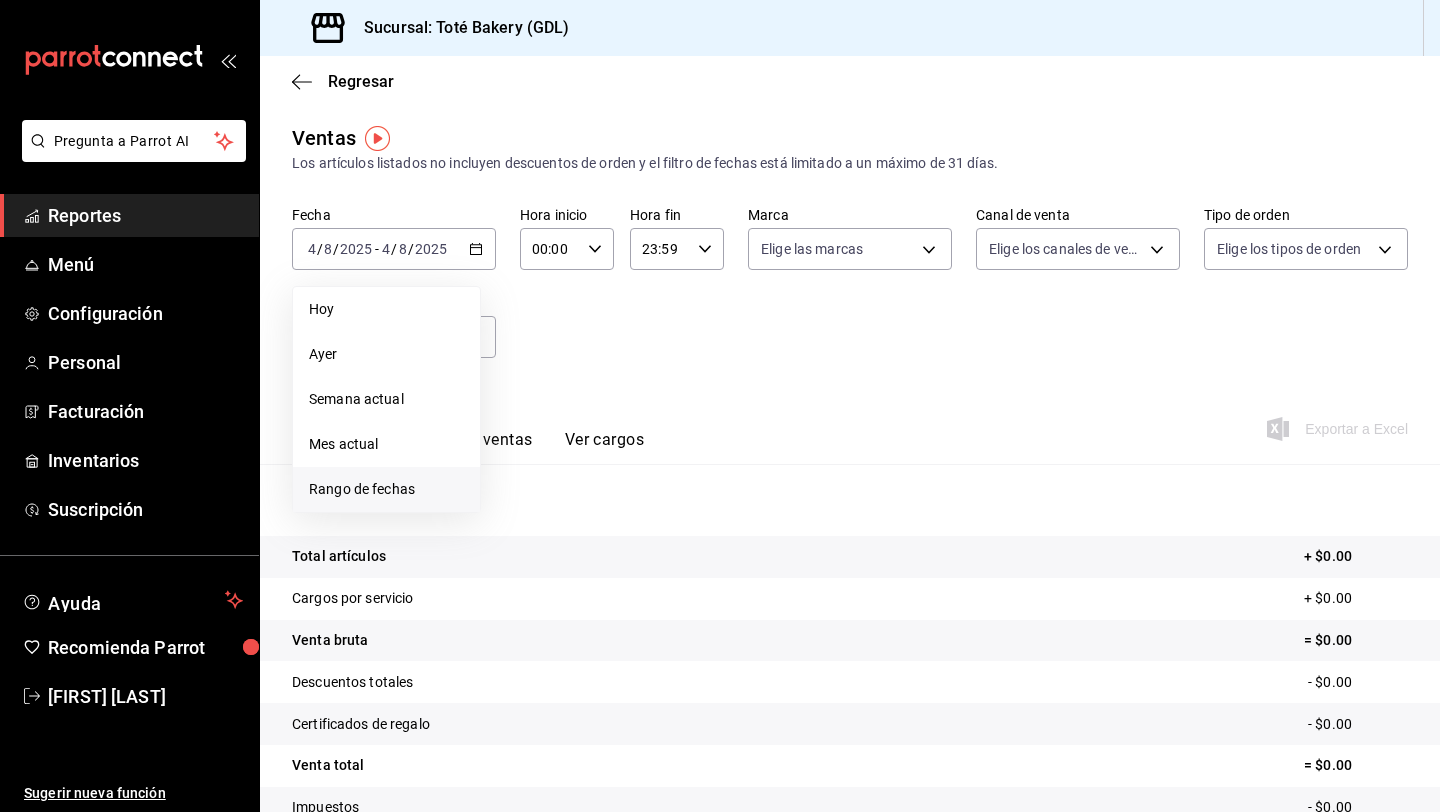 click on "Rango de fechas" at bounding box center [386, 489] 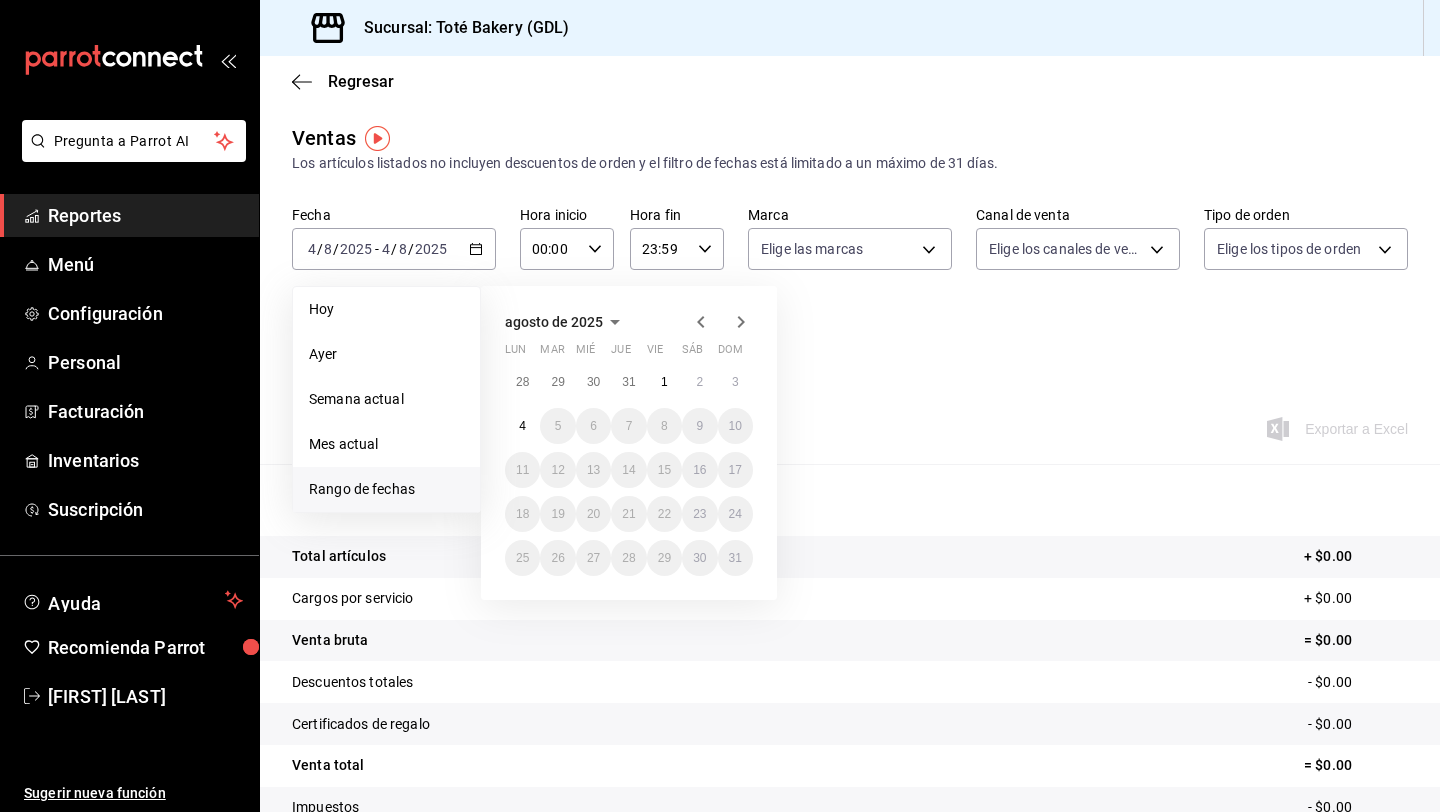 click 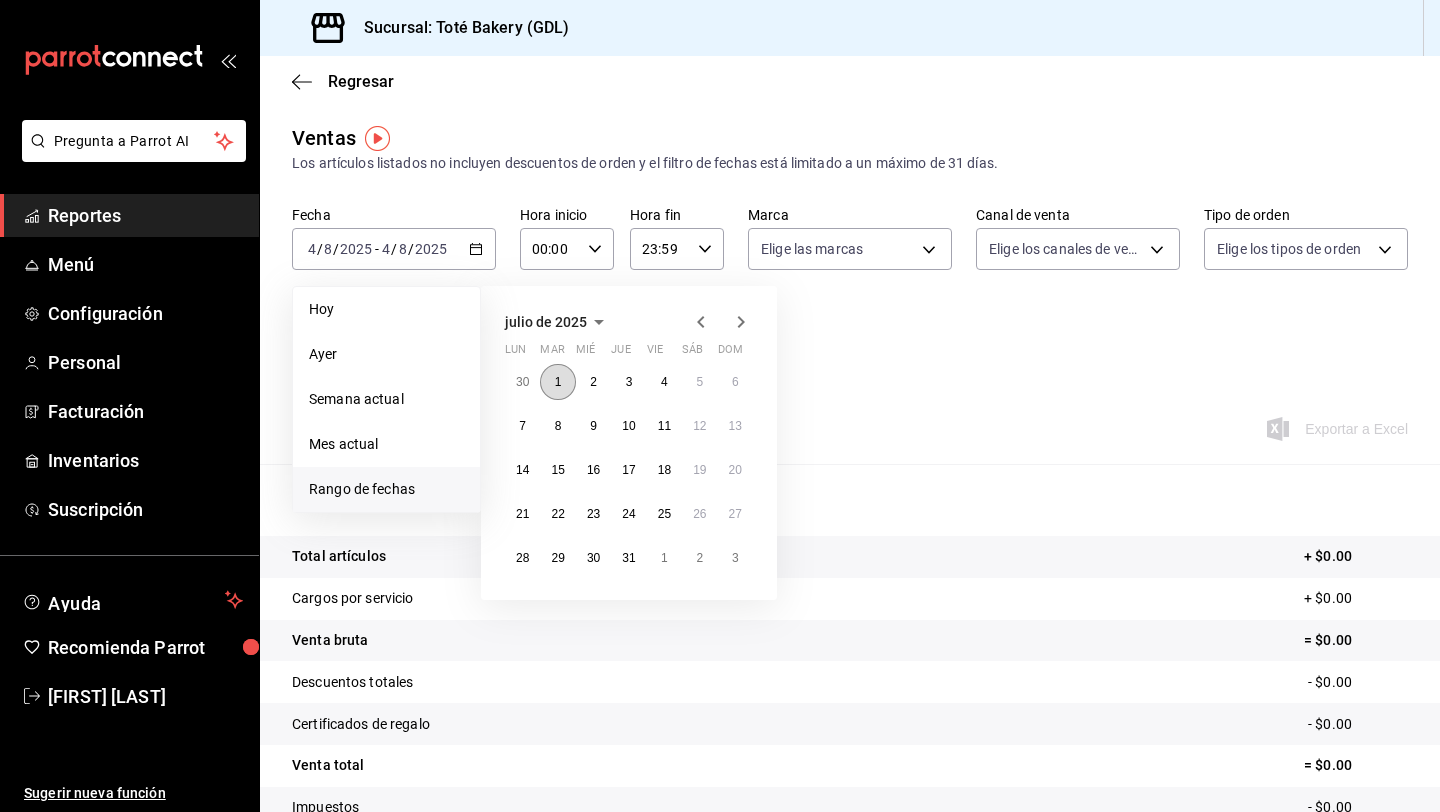 click on "1" at bounding box center (557, 382) 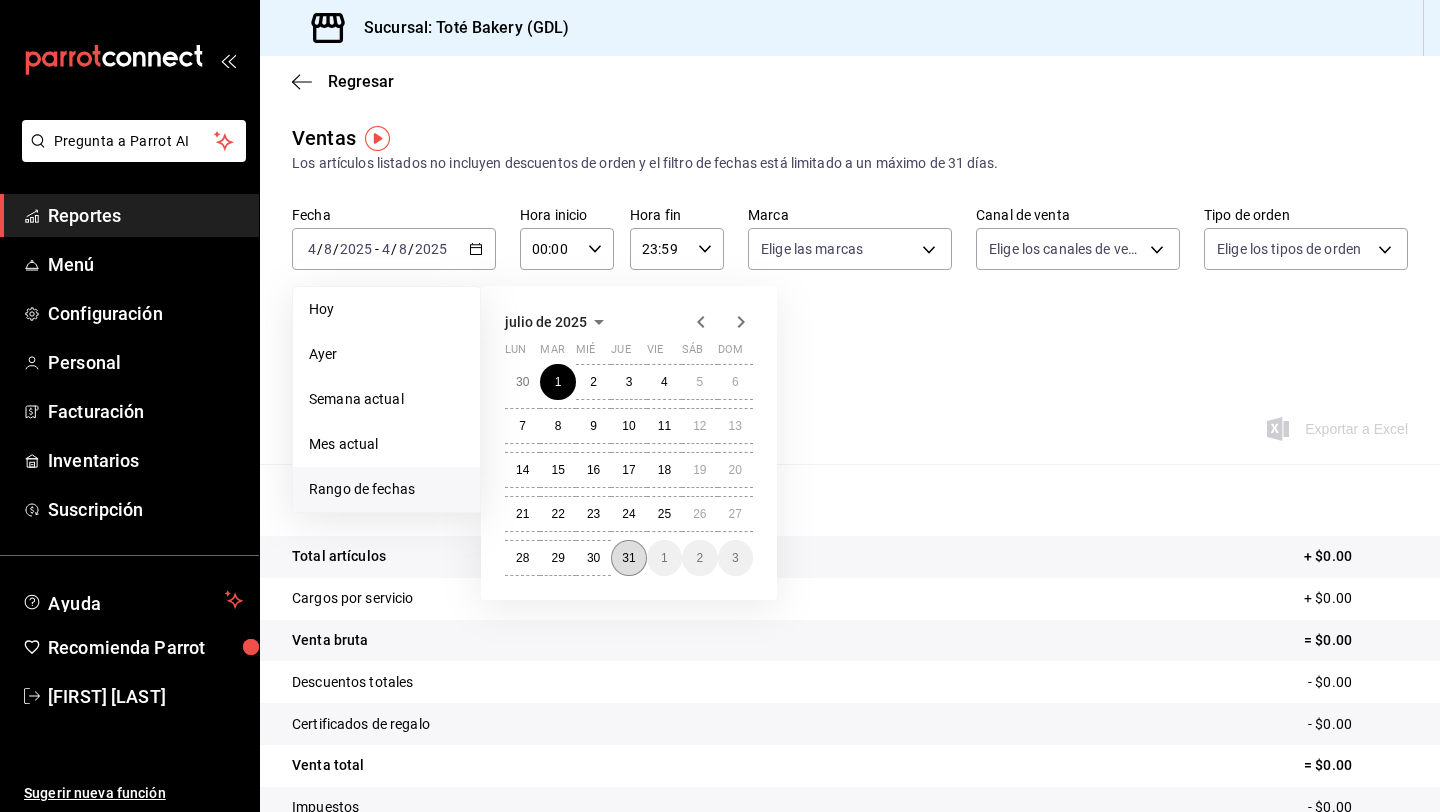 click on "31" at bounding box center [628, 558] 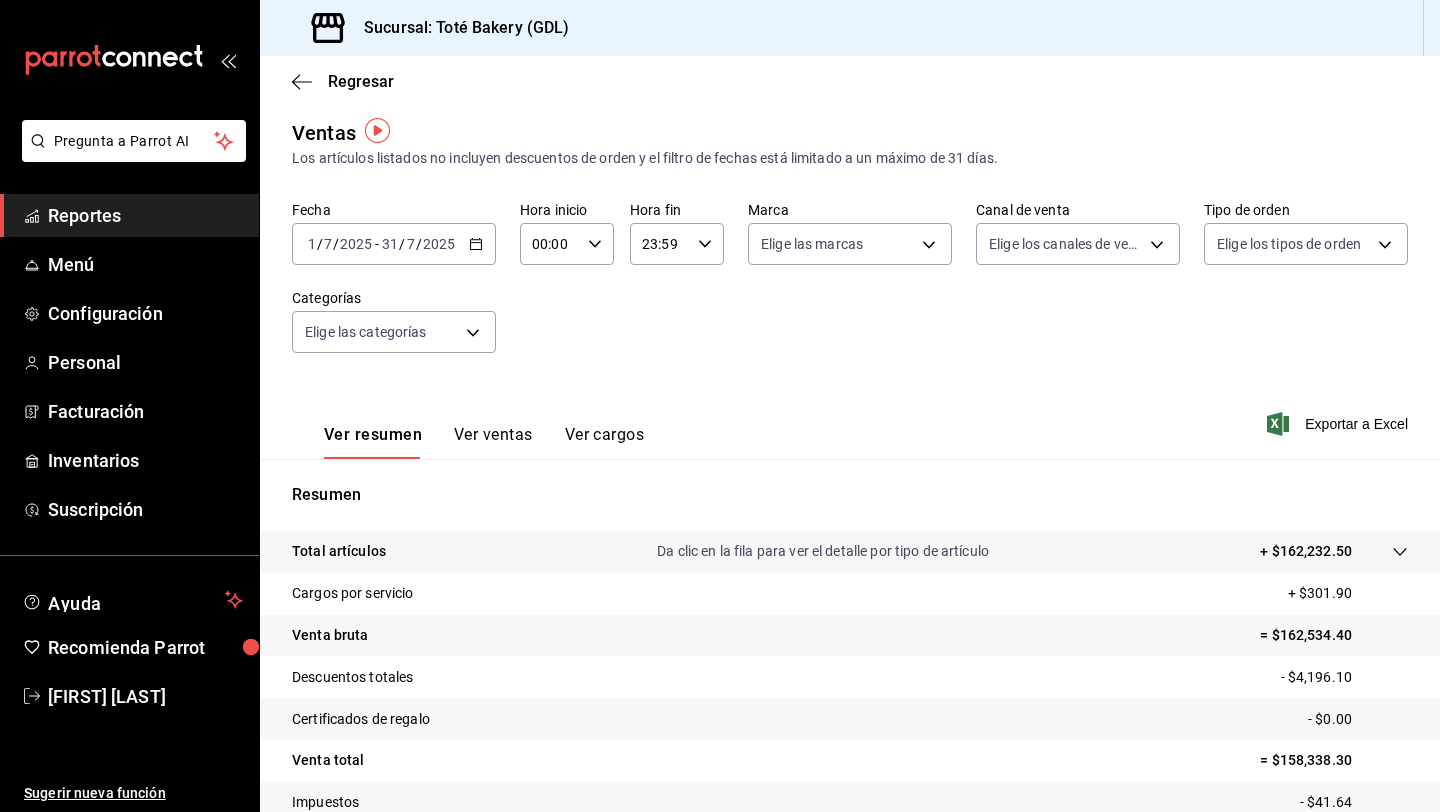 scroll, scrollTop: 0, scrollLeft: 0, axis: both 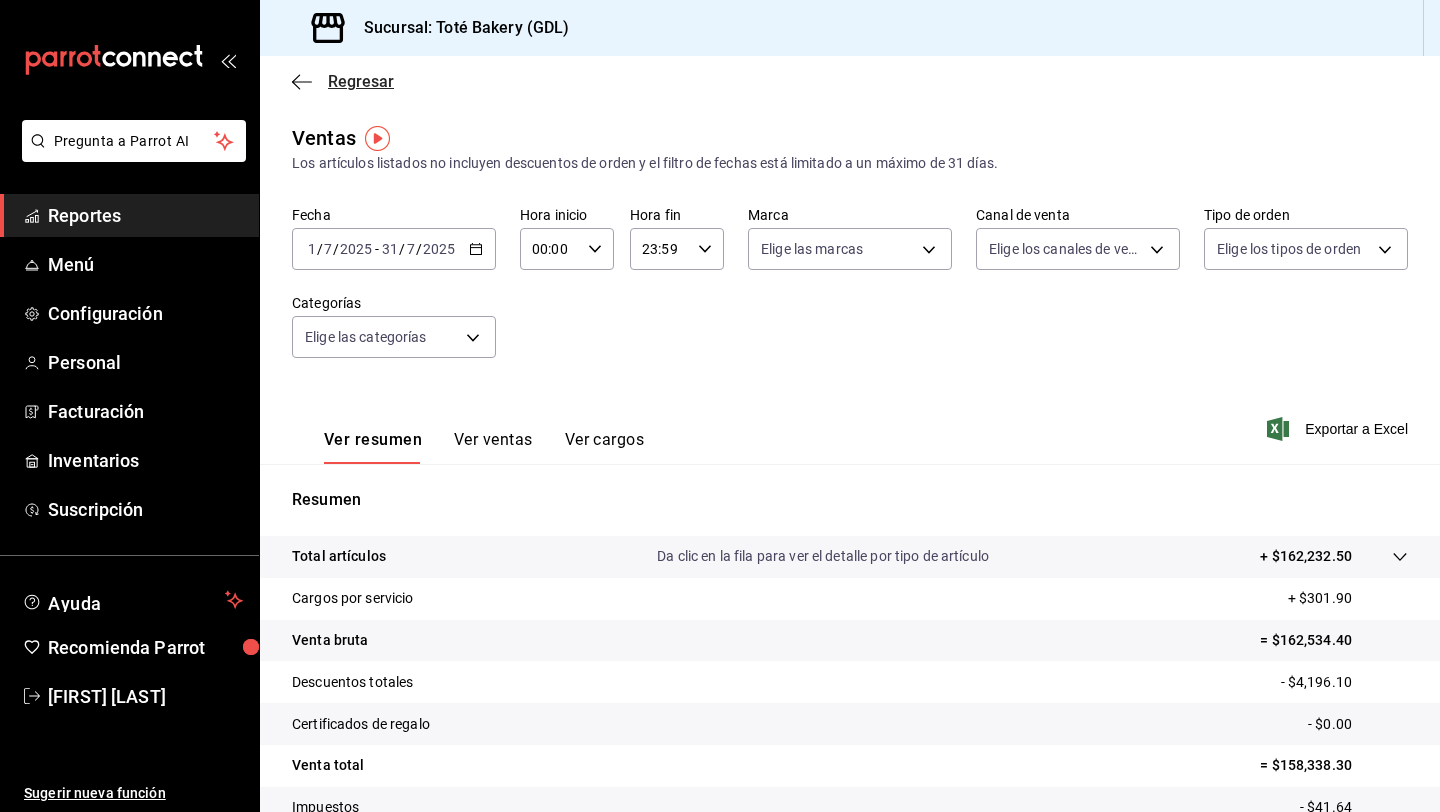 click 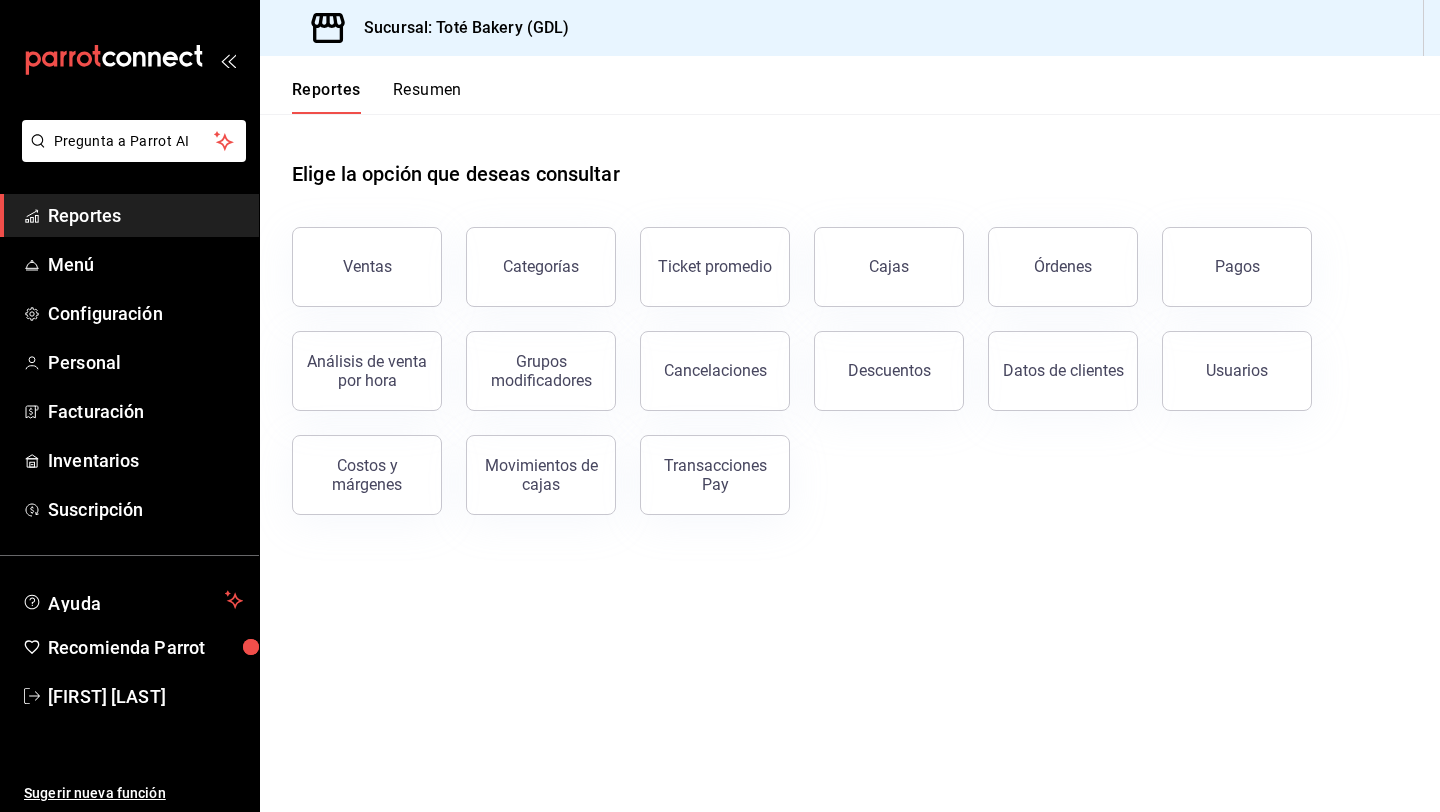 click on "Resumen" at bounding box center (427, 97) 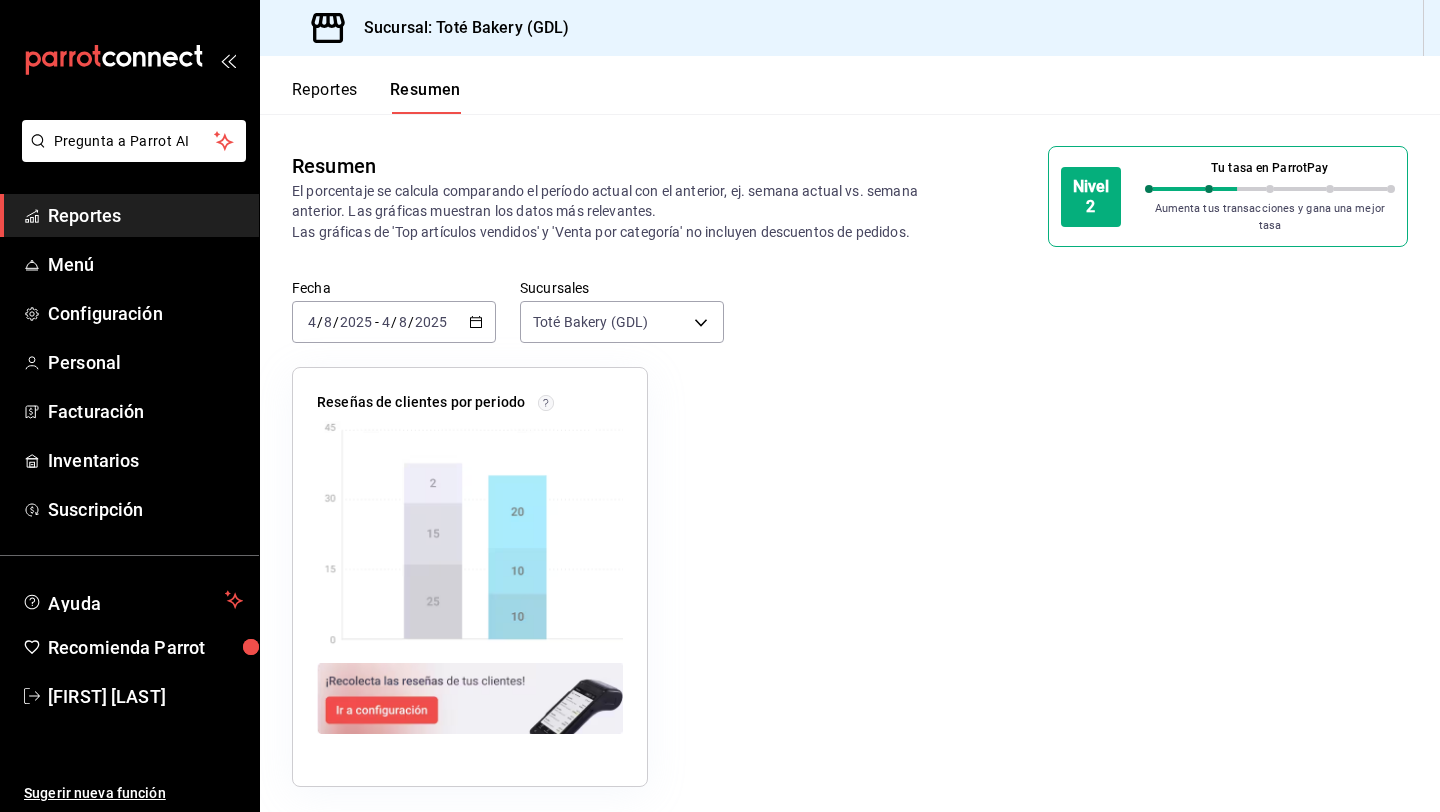click on "2025-08-04 4 / 8 / 2025 - 2025-08-04 4 / 8 / 2025" at bounding box center [394, 322] 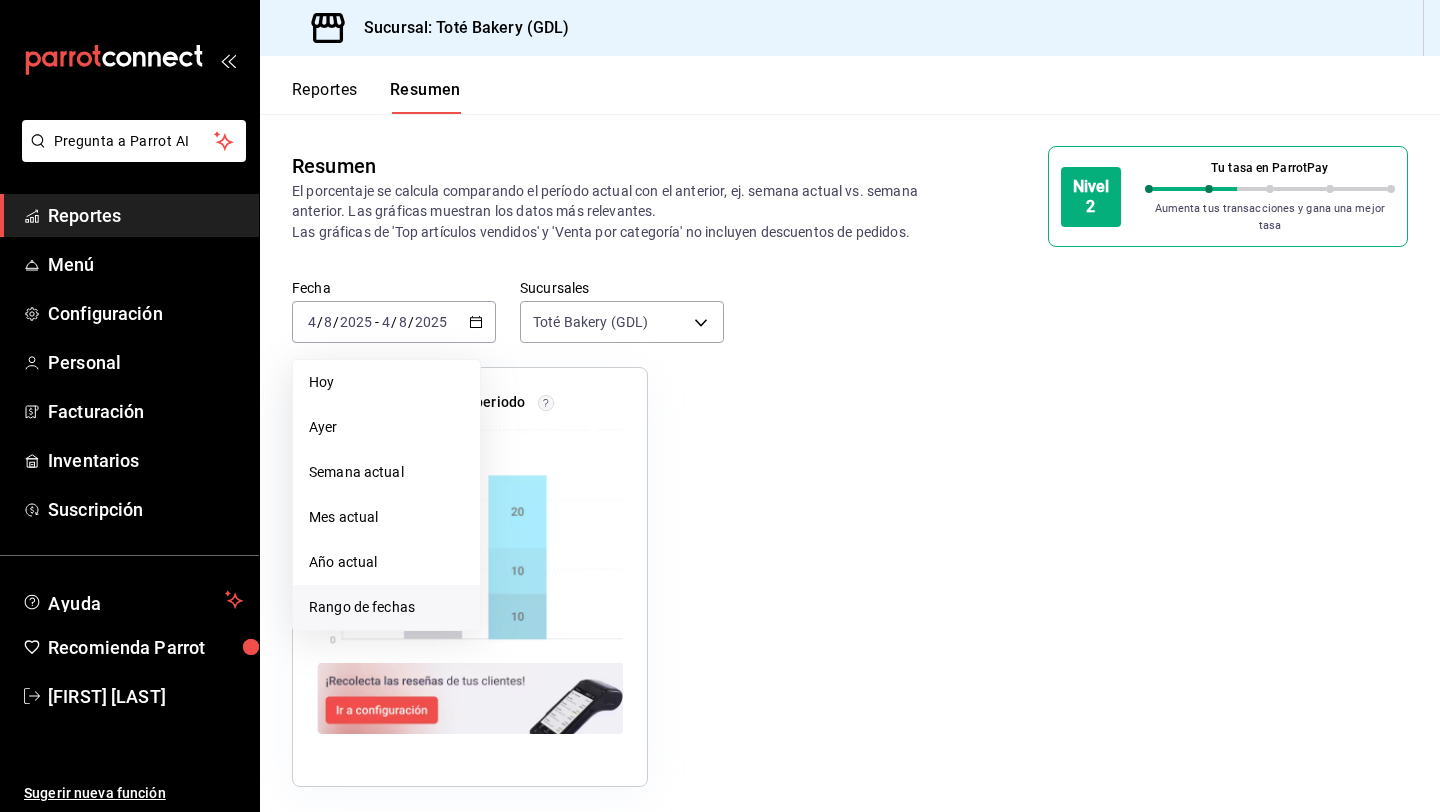 click on "Rango de fechas" at bounding box center (386, 607) 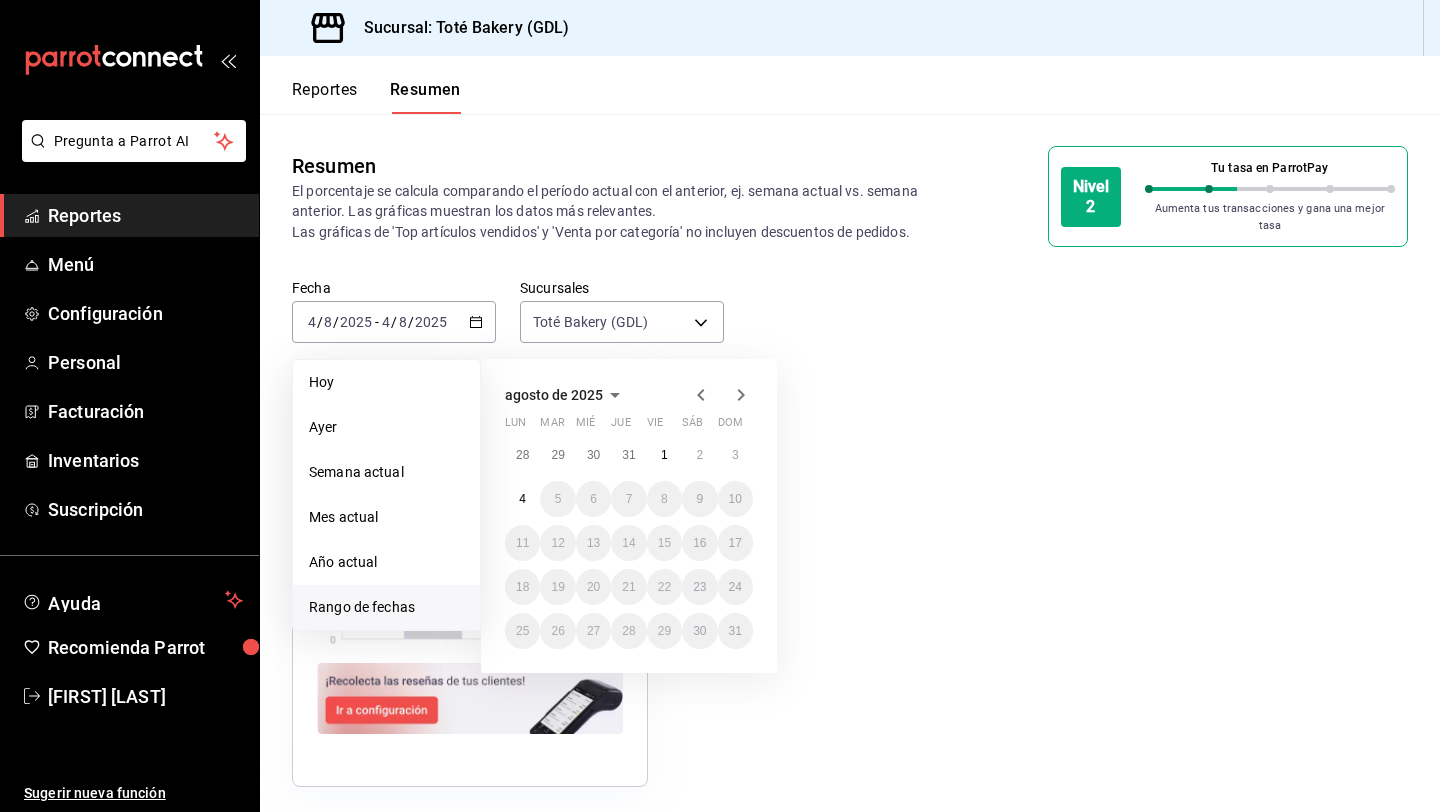 click 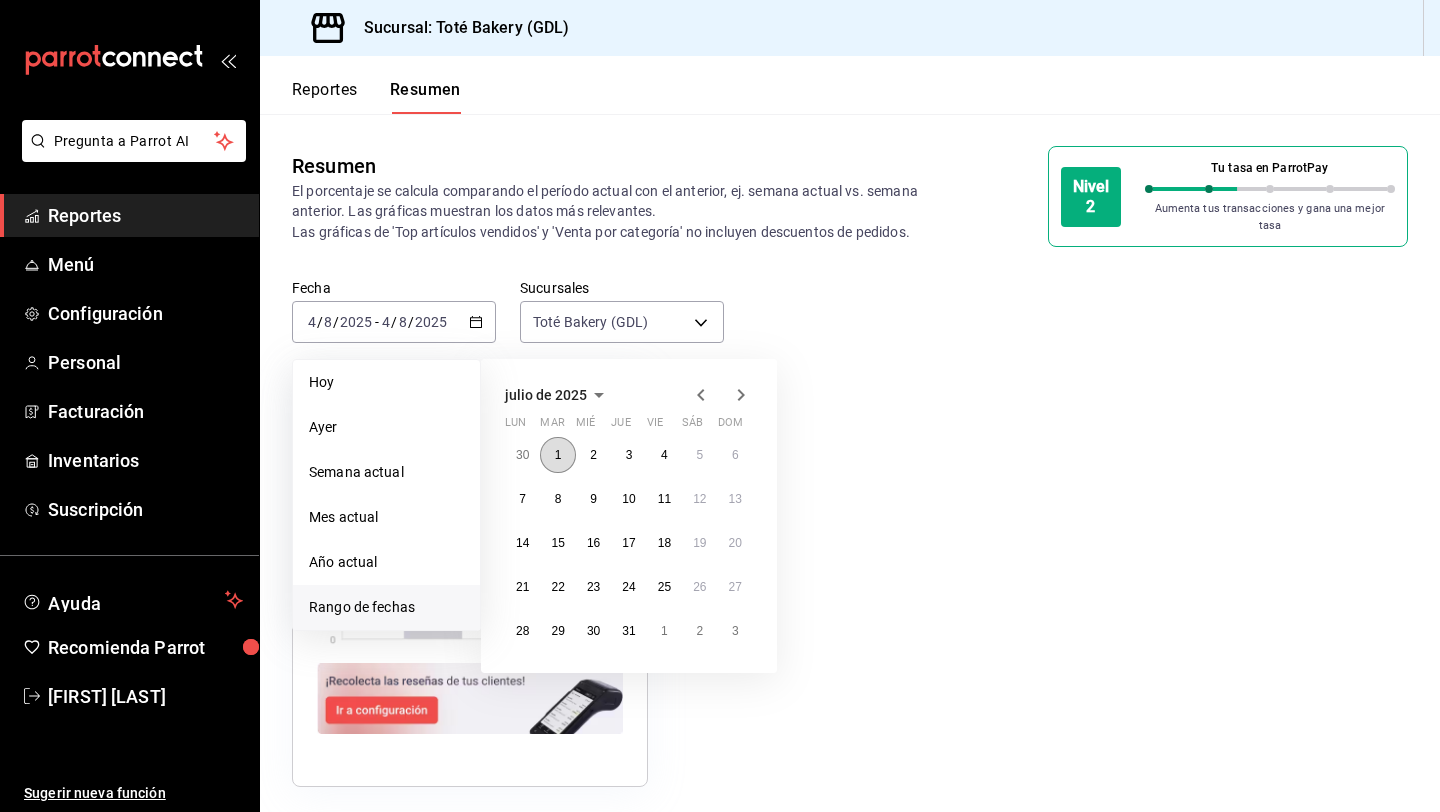 click on "1" at bounding box center (558, 455) 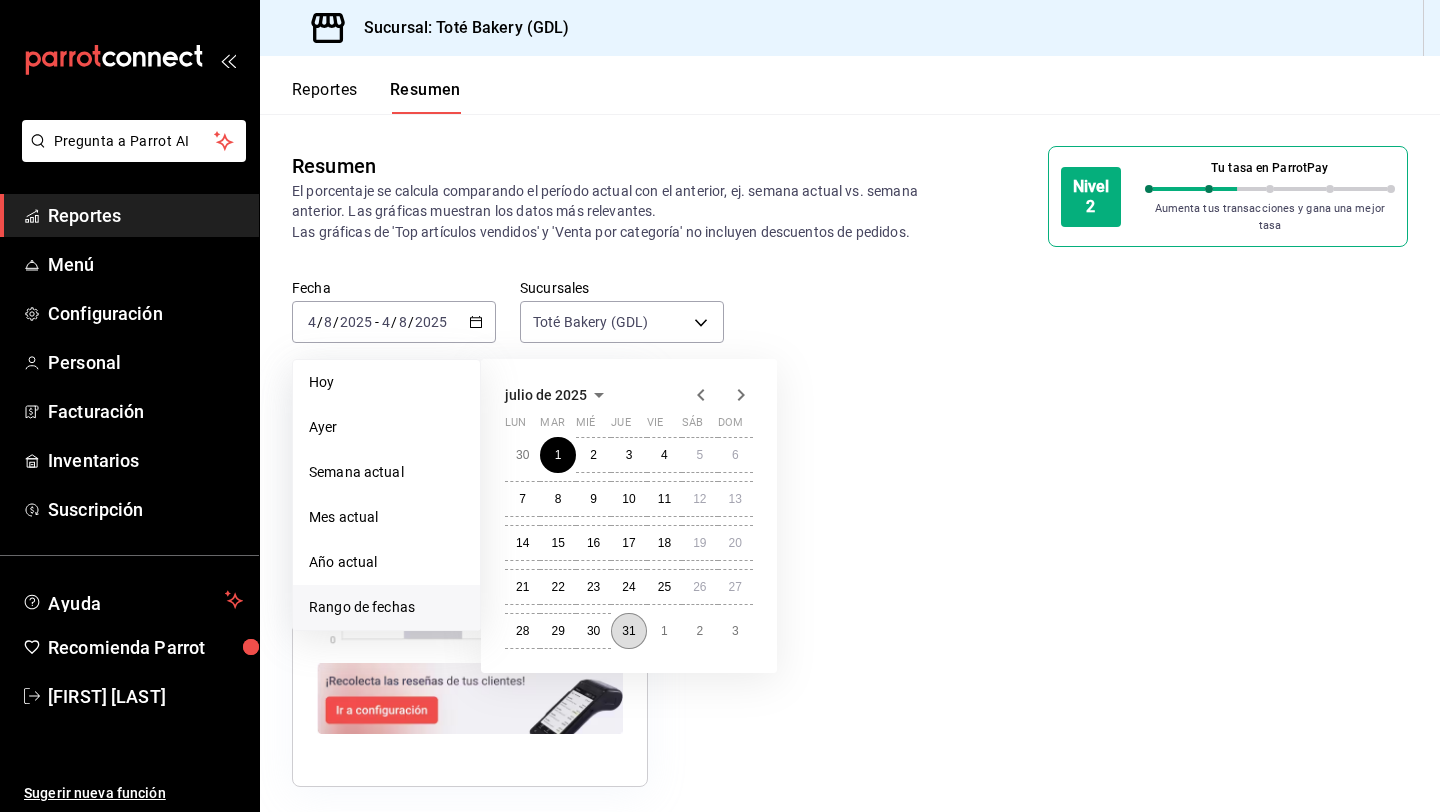 click on "31" at bounding box center (628, 631) 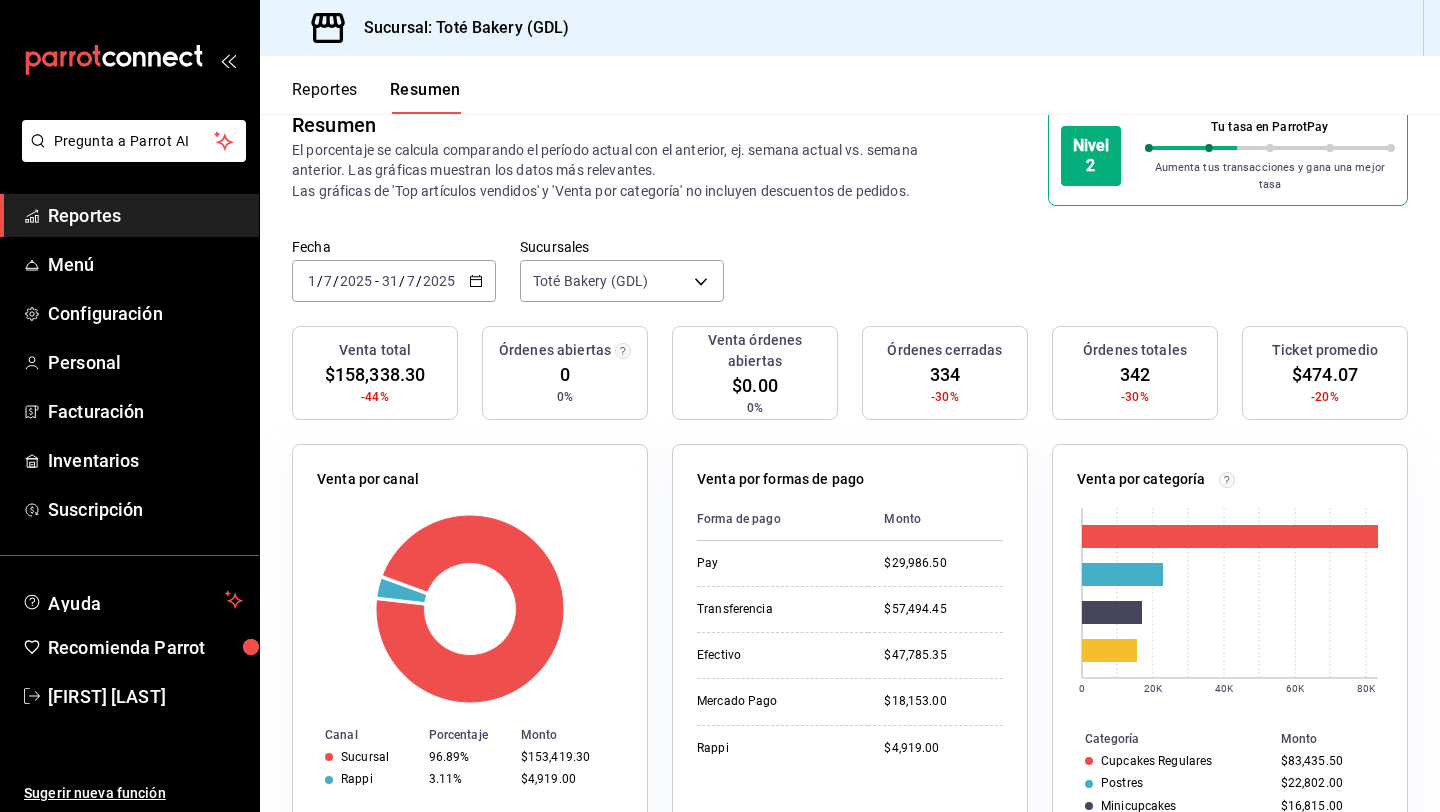 scroll, scrollTop: 0, scrollLeft: 0, axis: both 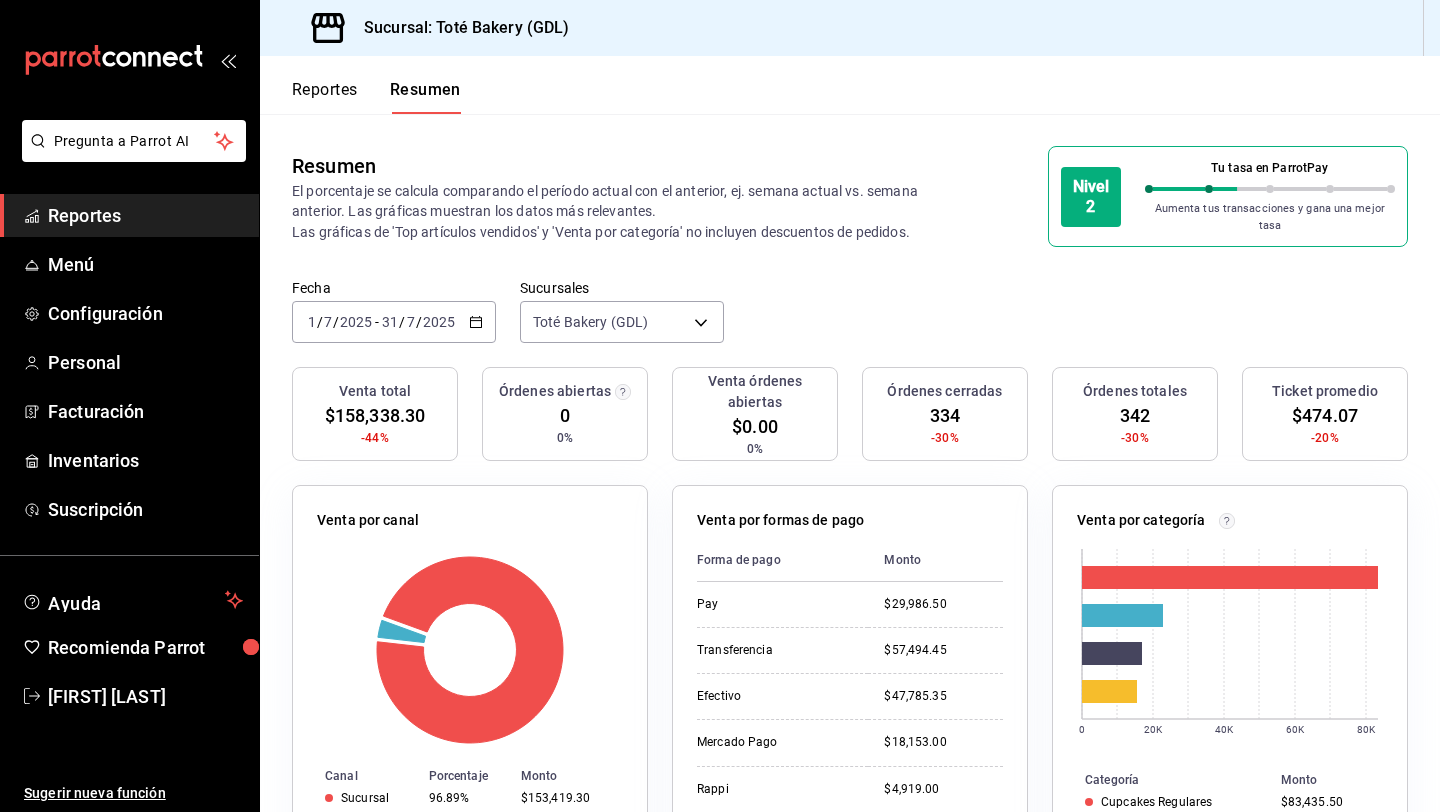 click 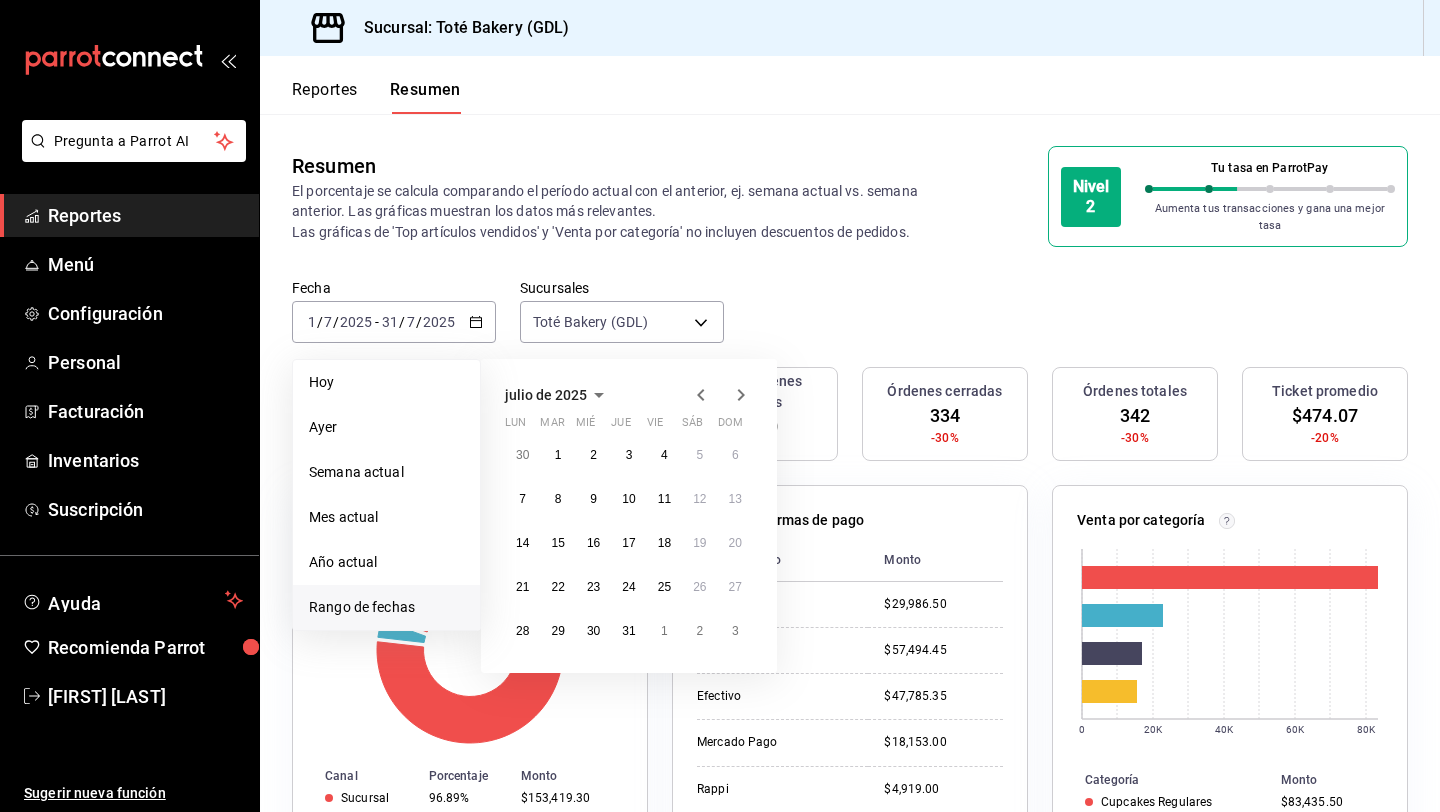 click 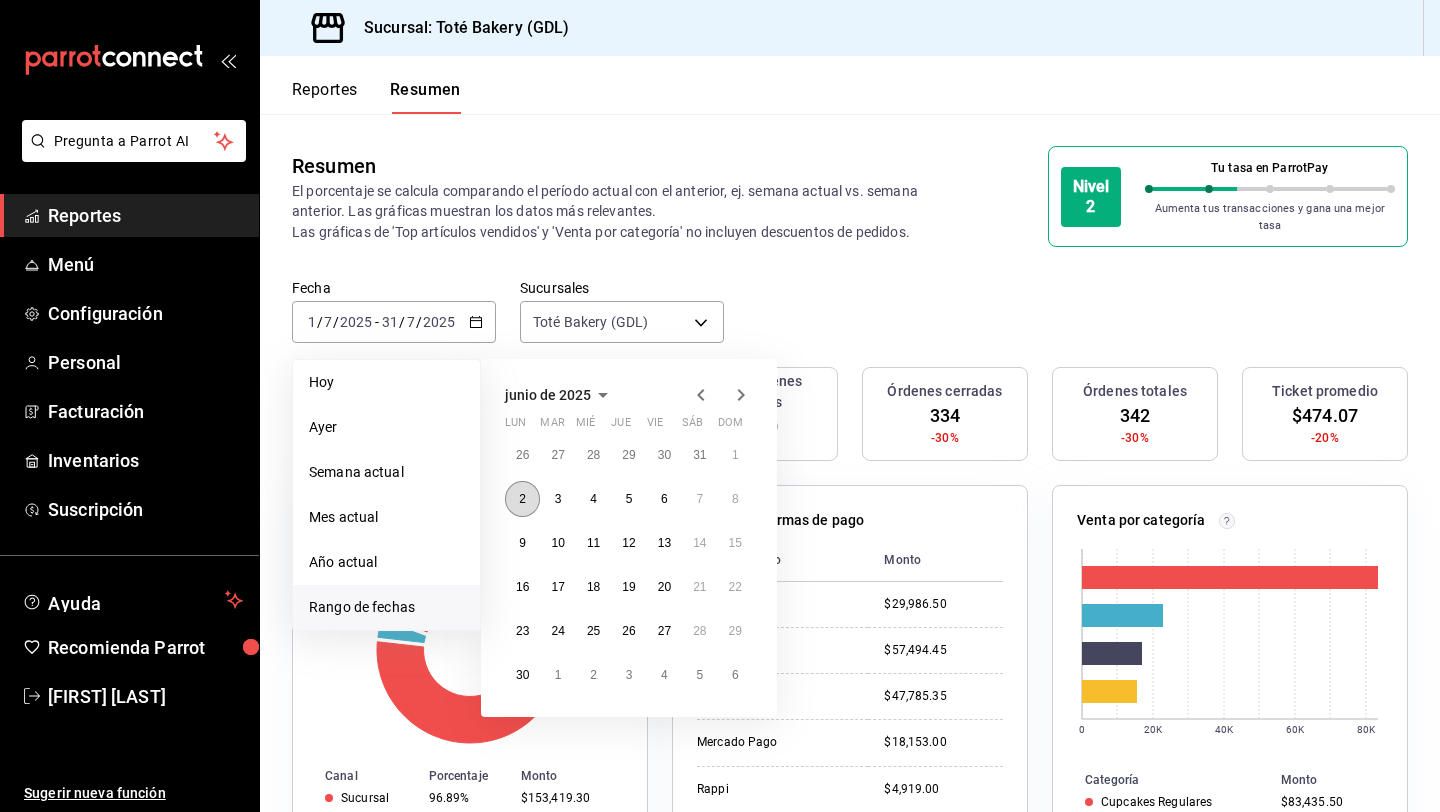 click on "2" at bounding box center (522, 499) 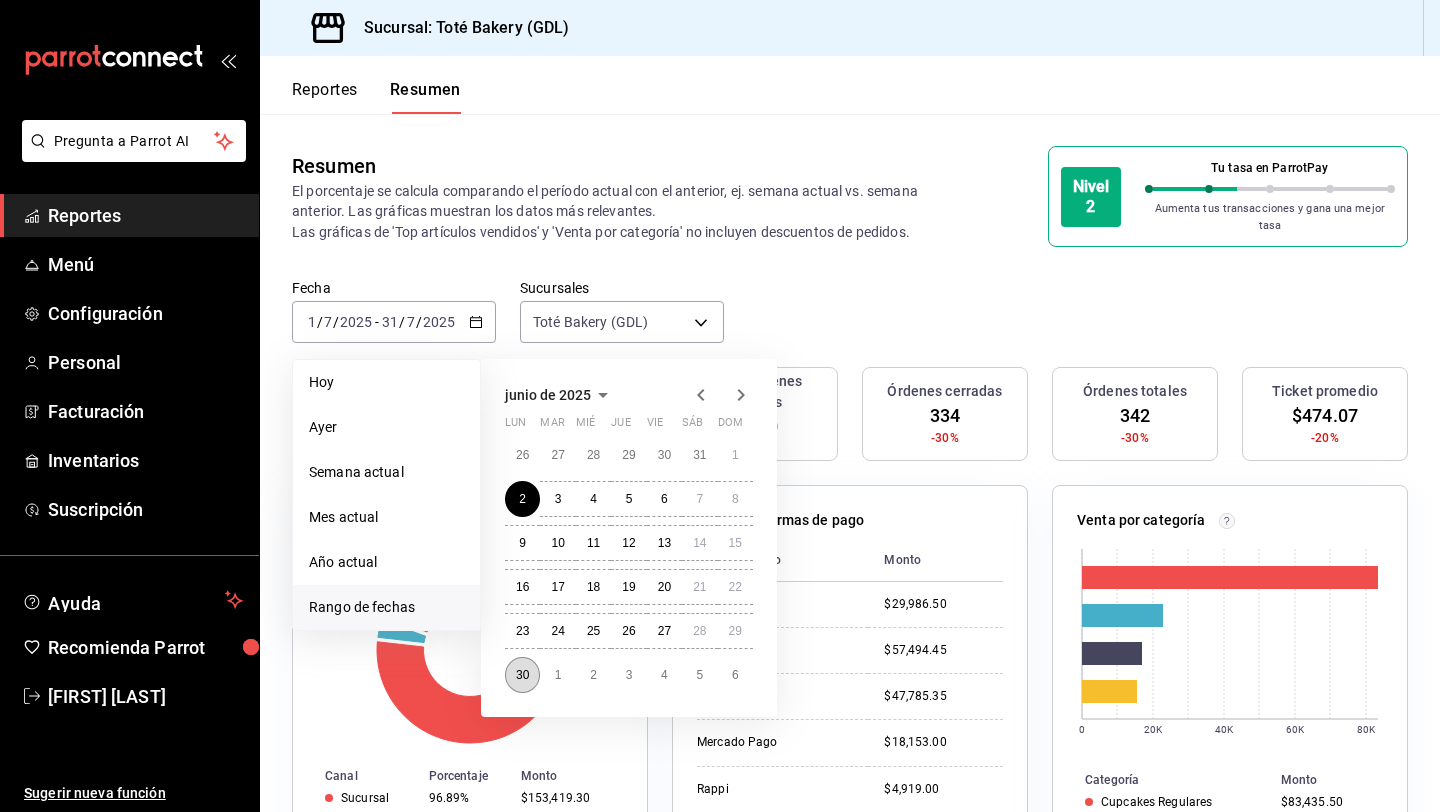 click on "30" at bounding box center (522, 675) 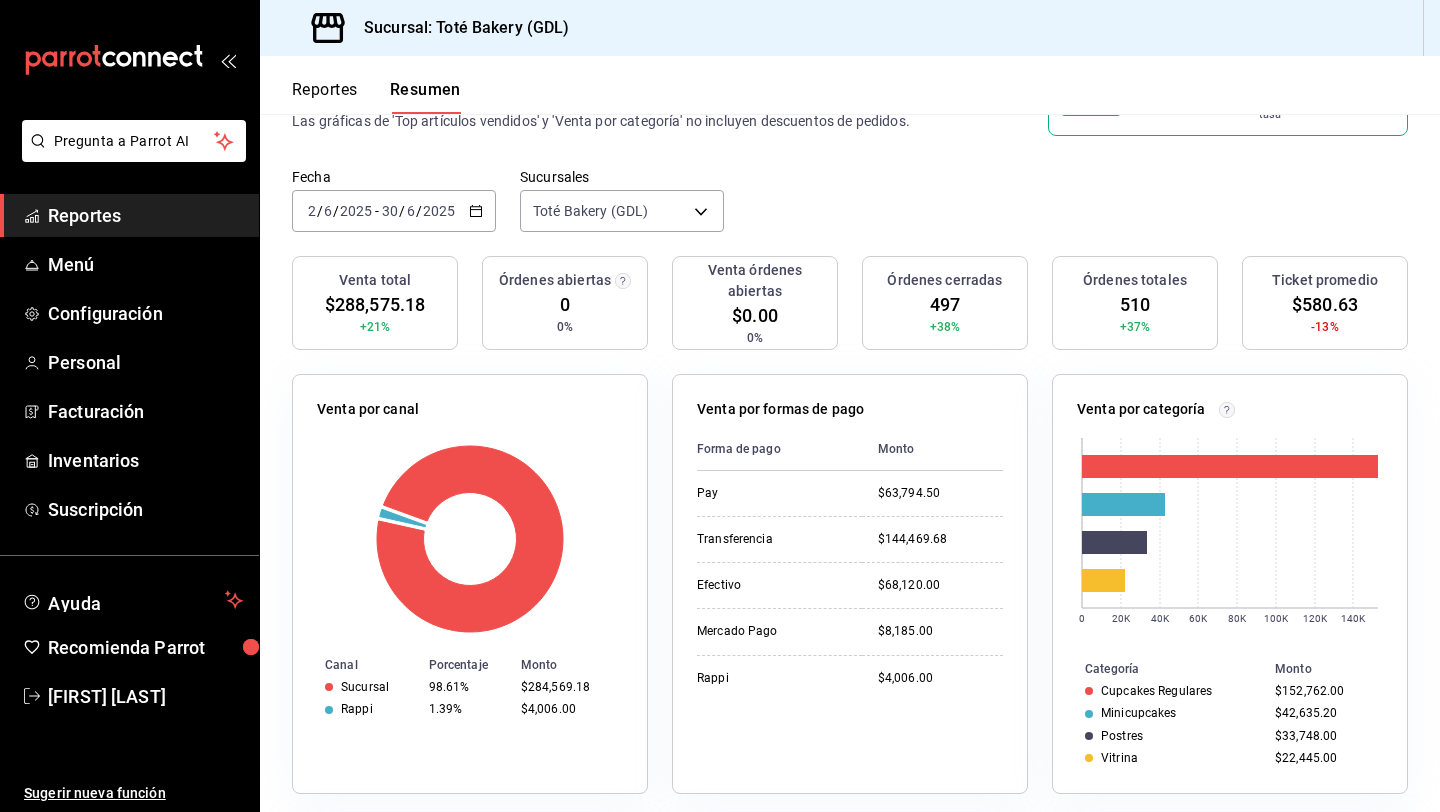 scroll, scrollTop: 118, scrollLeft: 0, axis: vertical 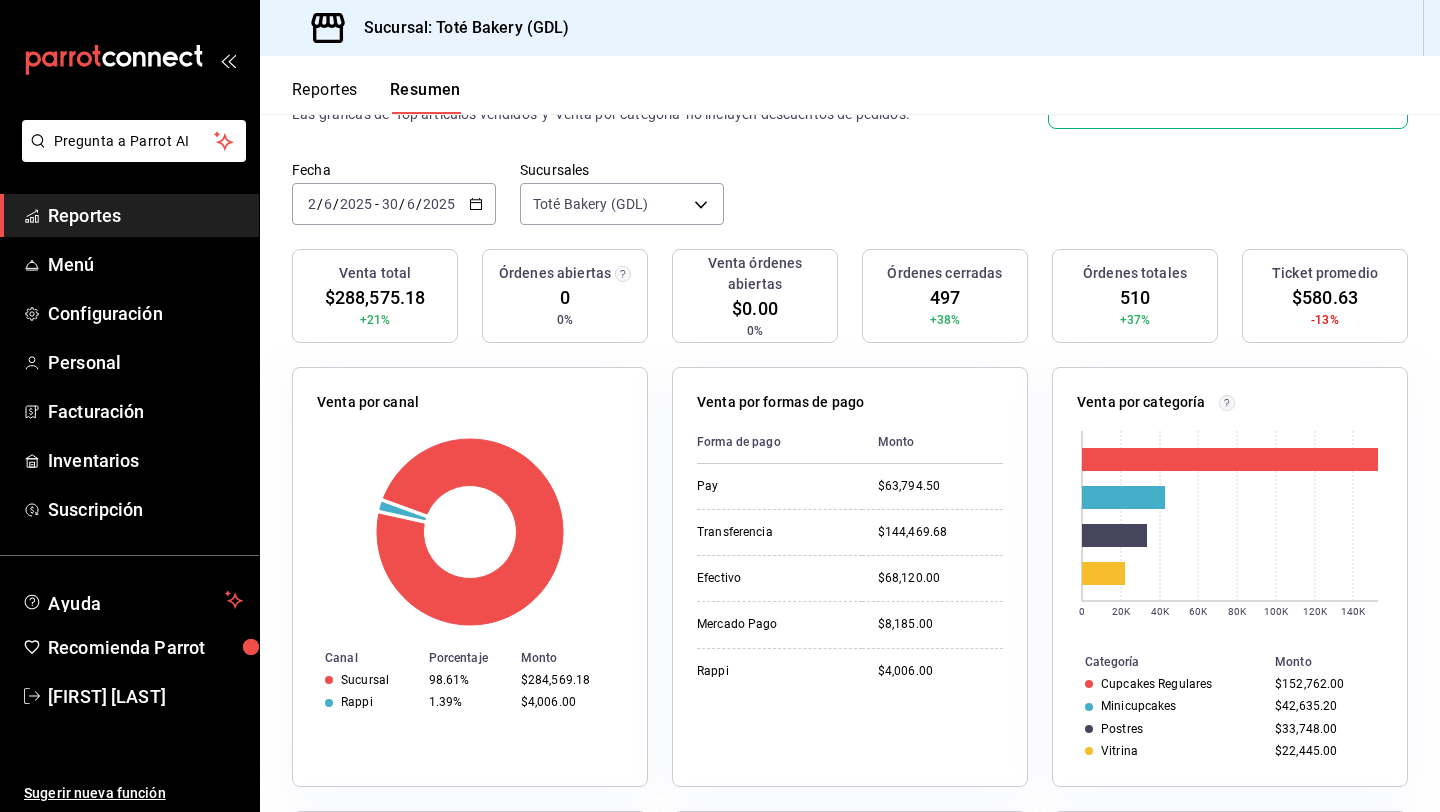 click 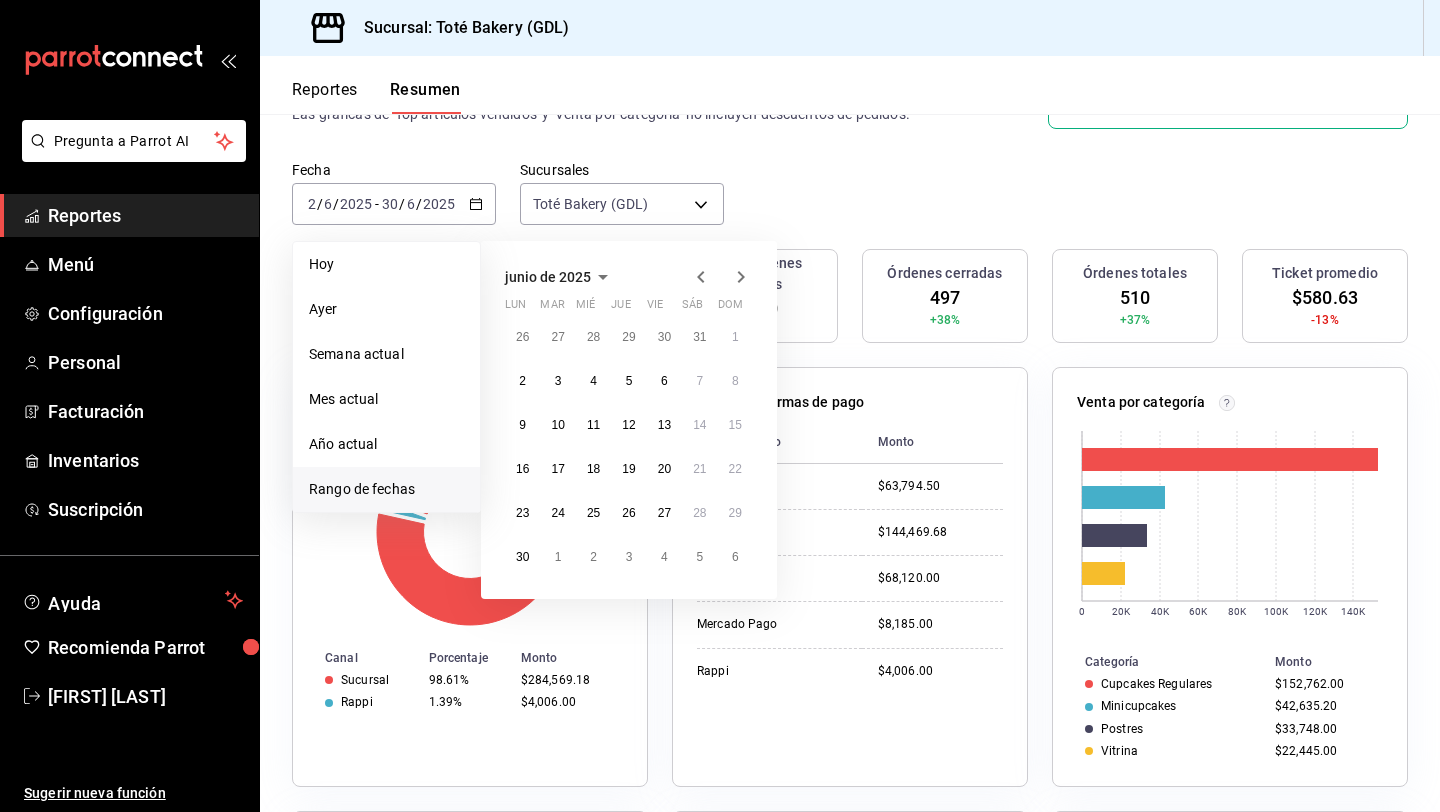 click 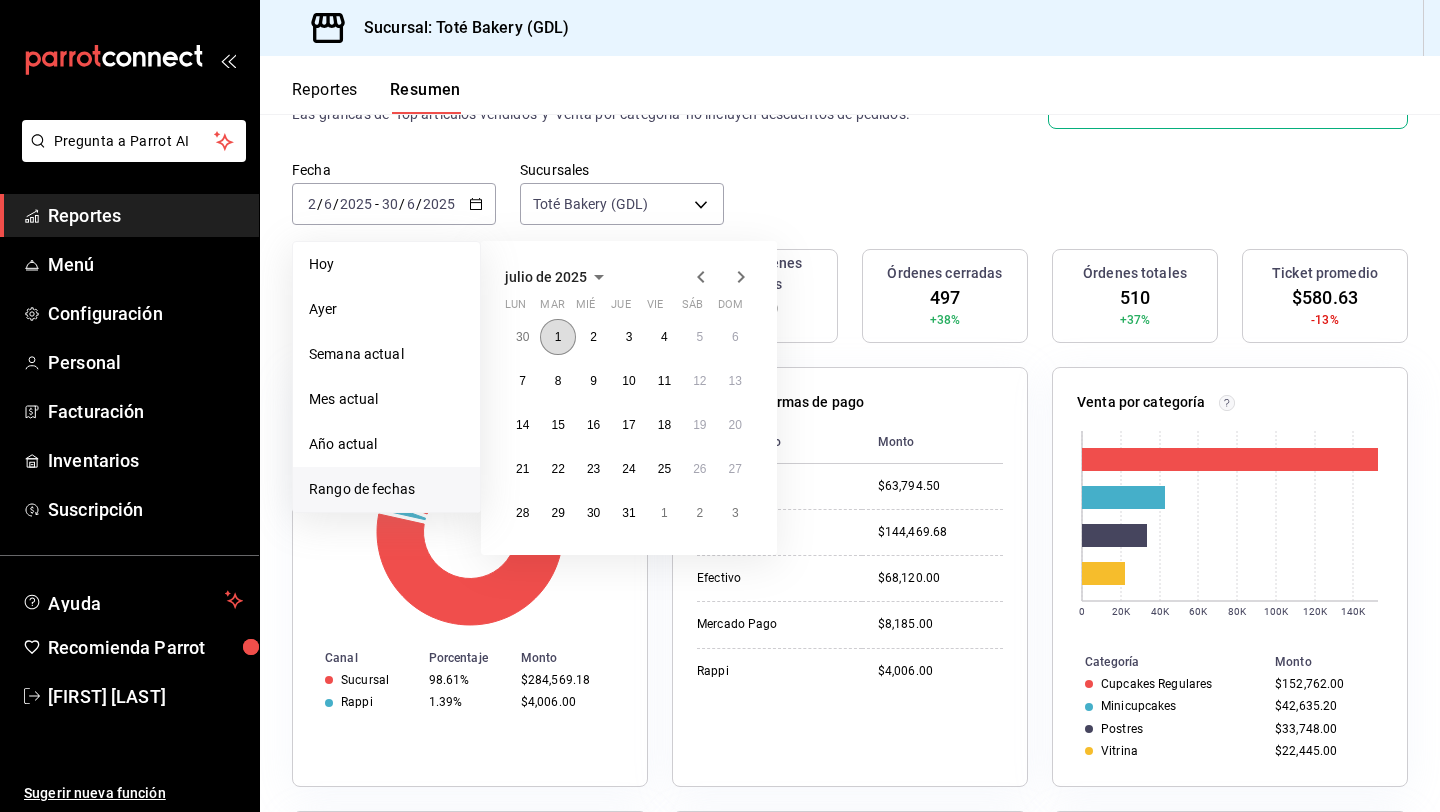 click on "1" at bounding box center (557, 337) 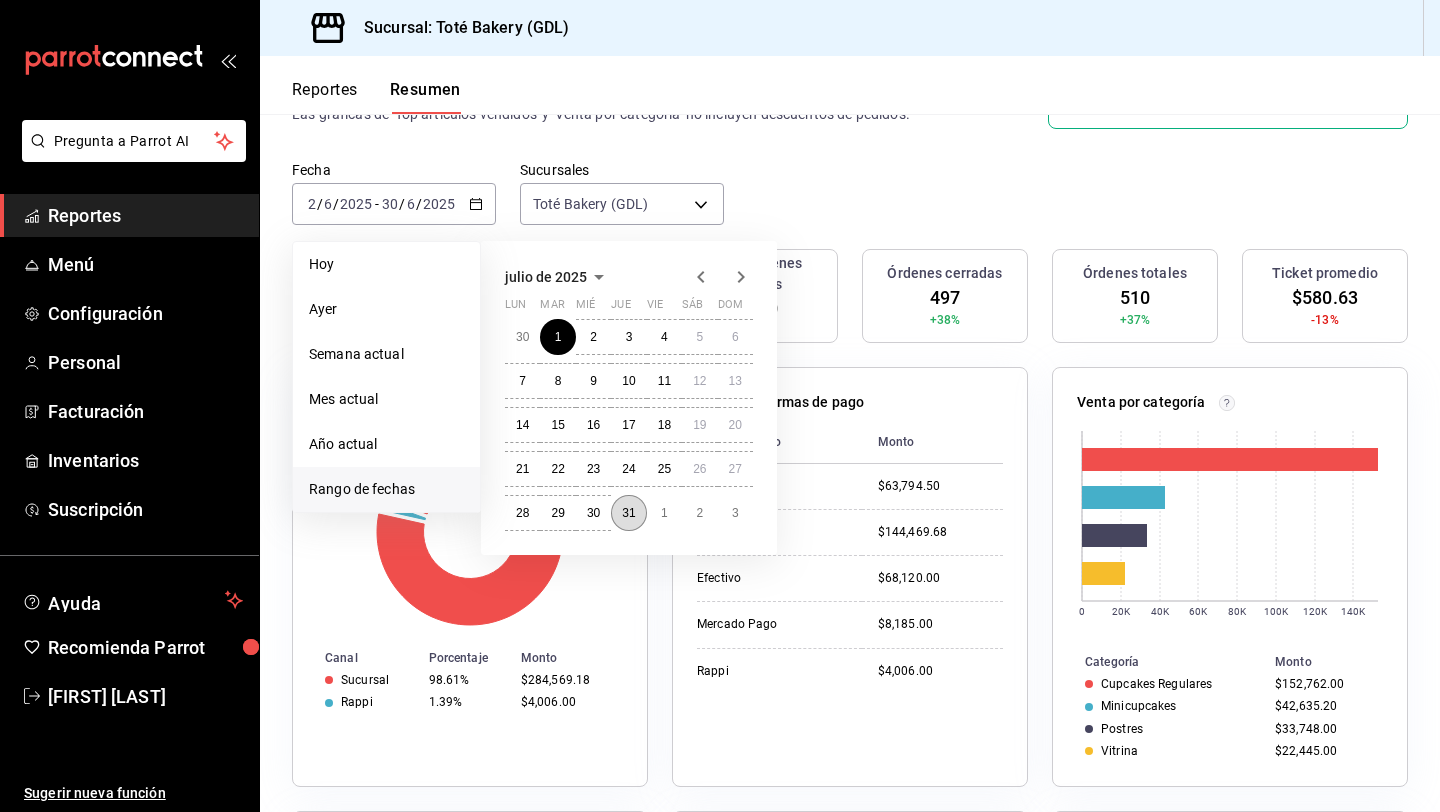 click on "31" at bounding box center [628, 513] 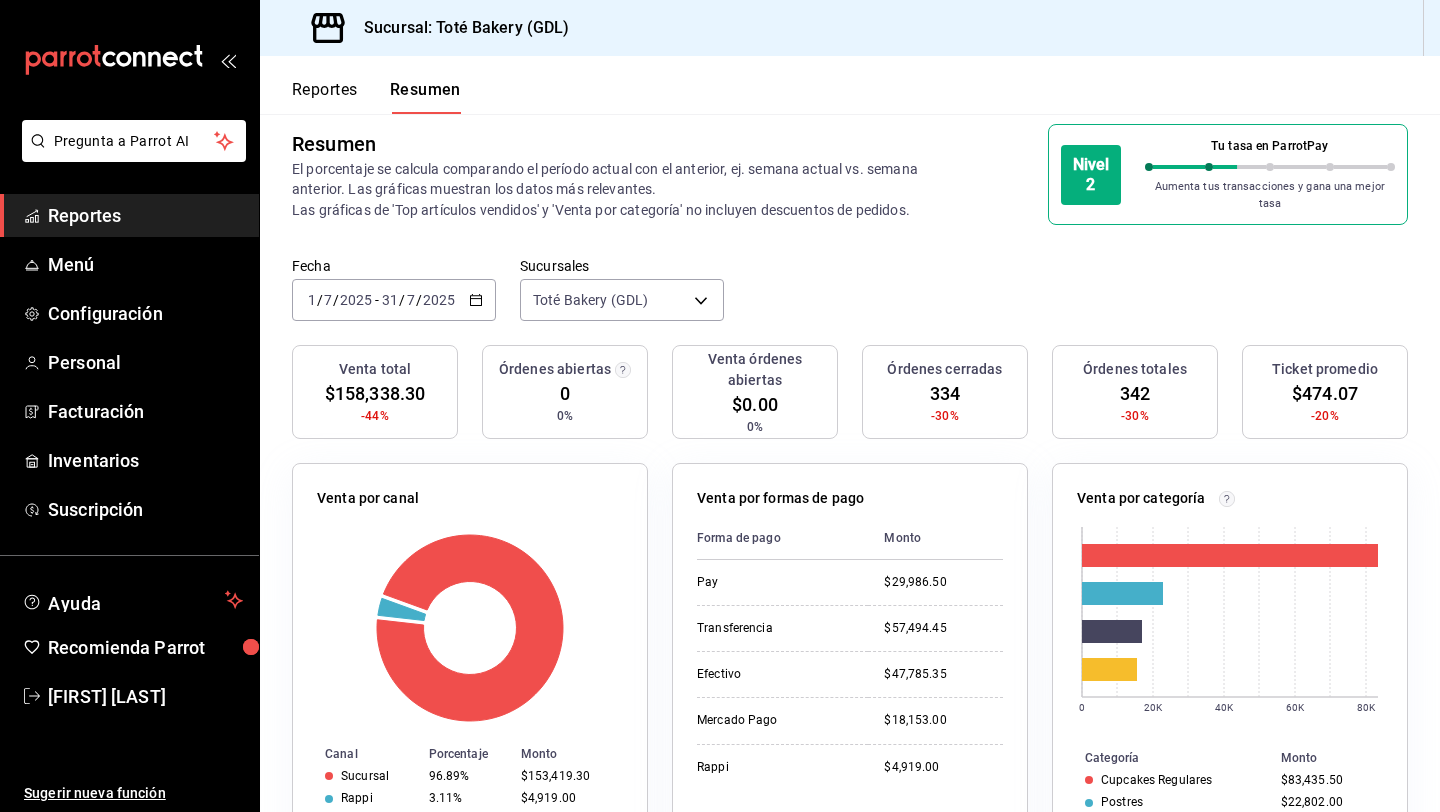 scroll, scrollTop: 0, scrollLeft: 0, axis: both 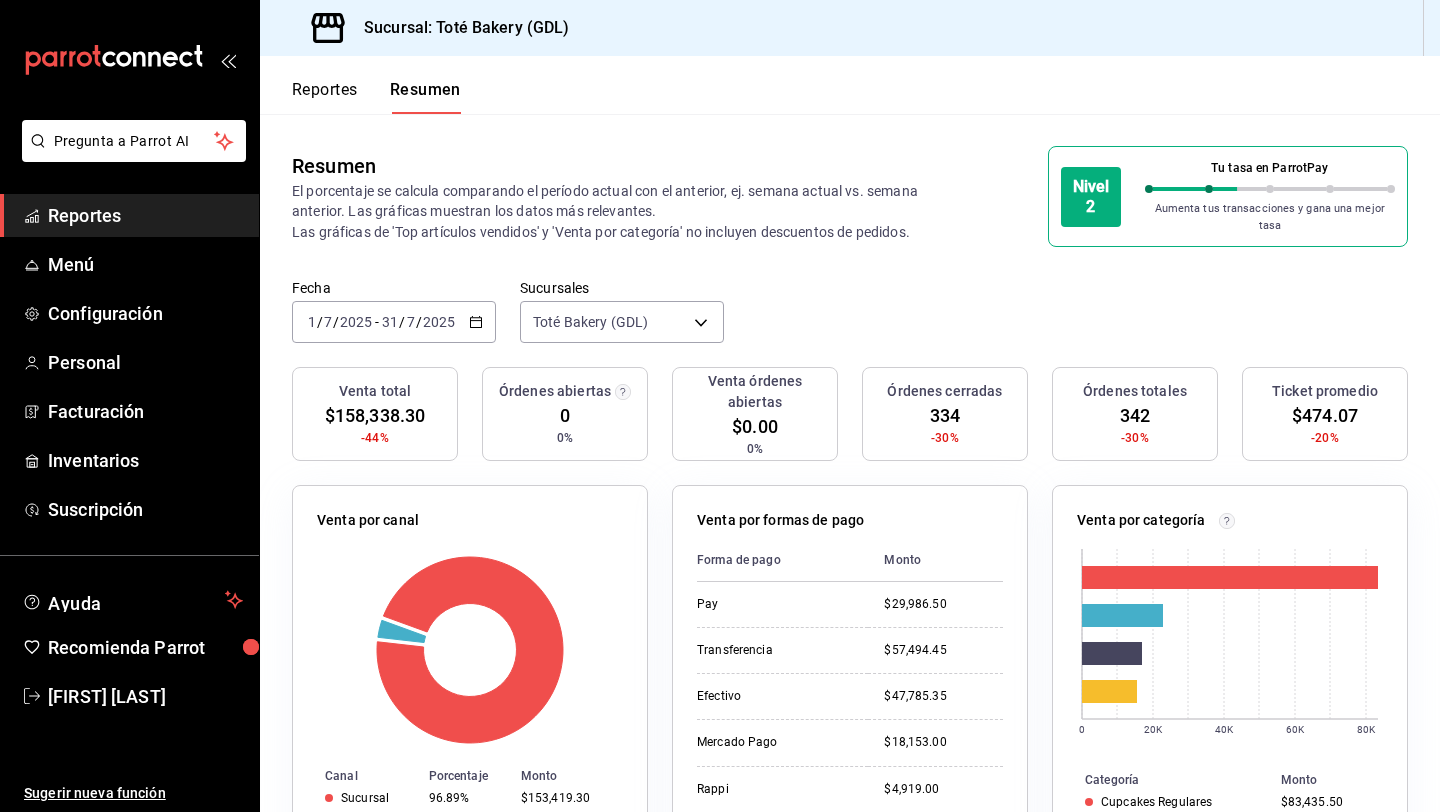 click on "Reportes" at bounding box center [325, 97] 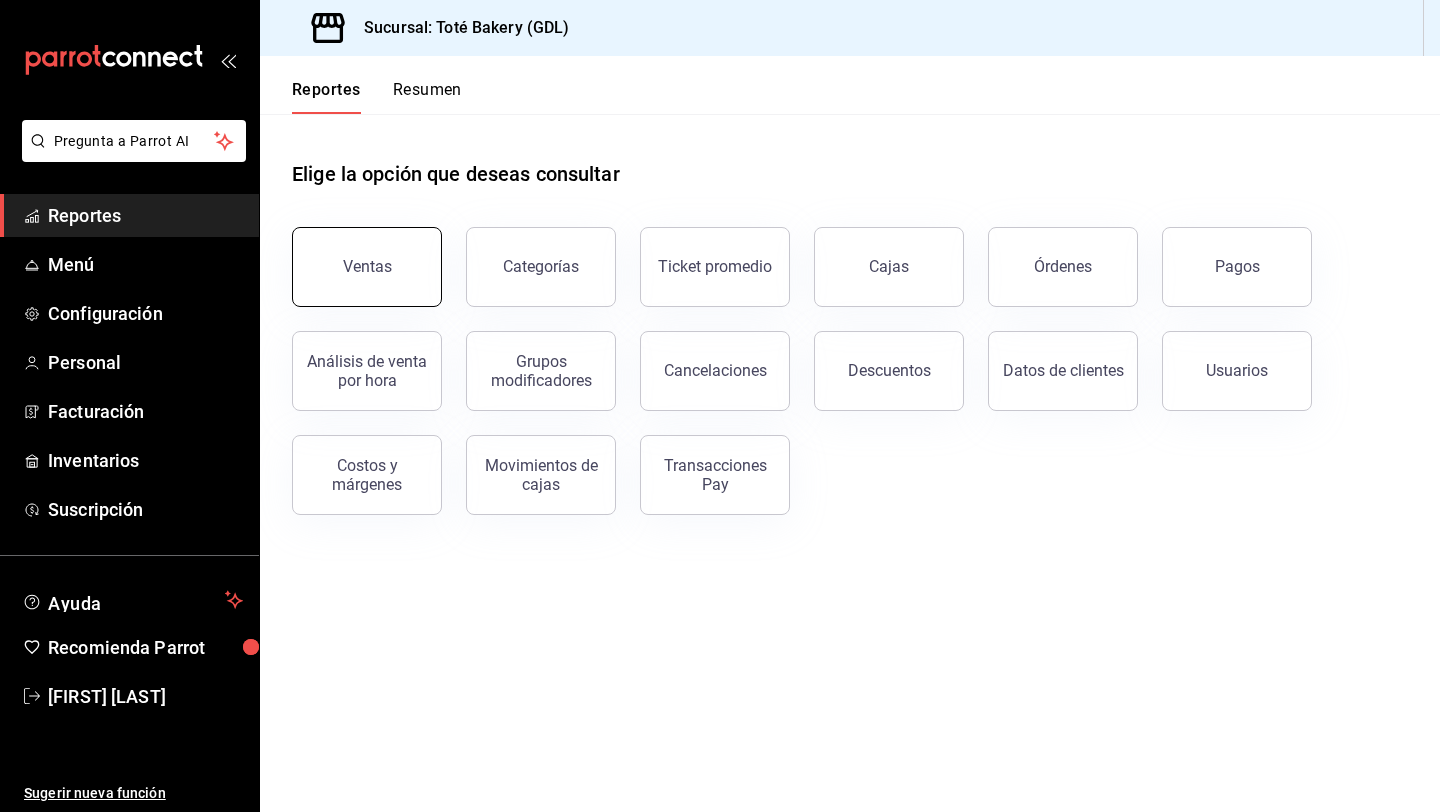 click on "Ventas" at bounding box center (367, 267) 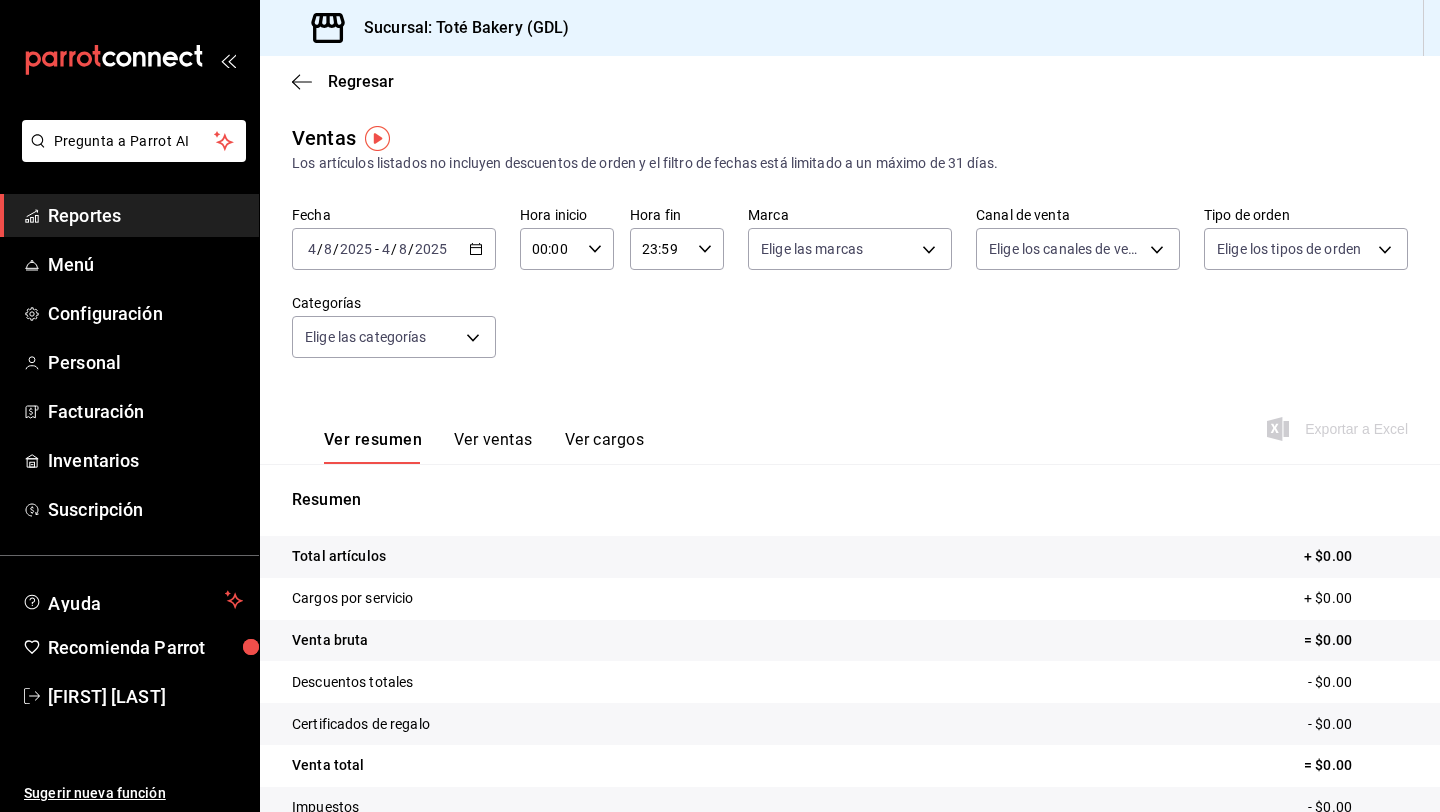 click 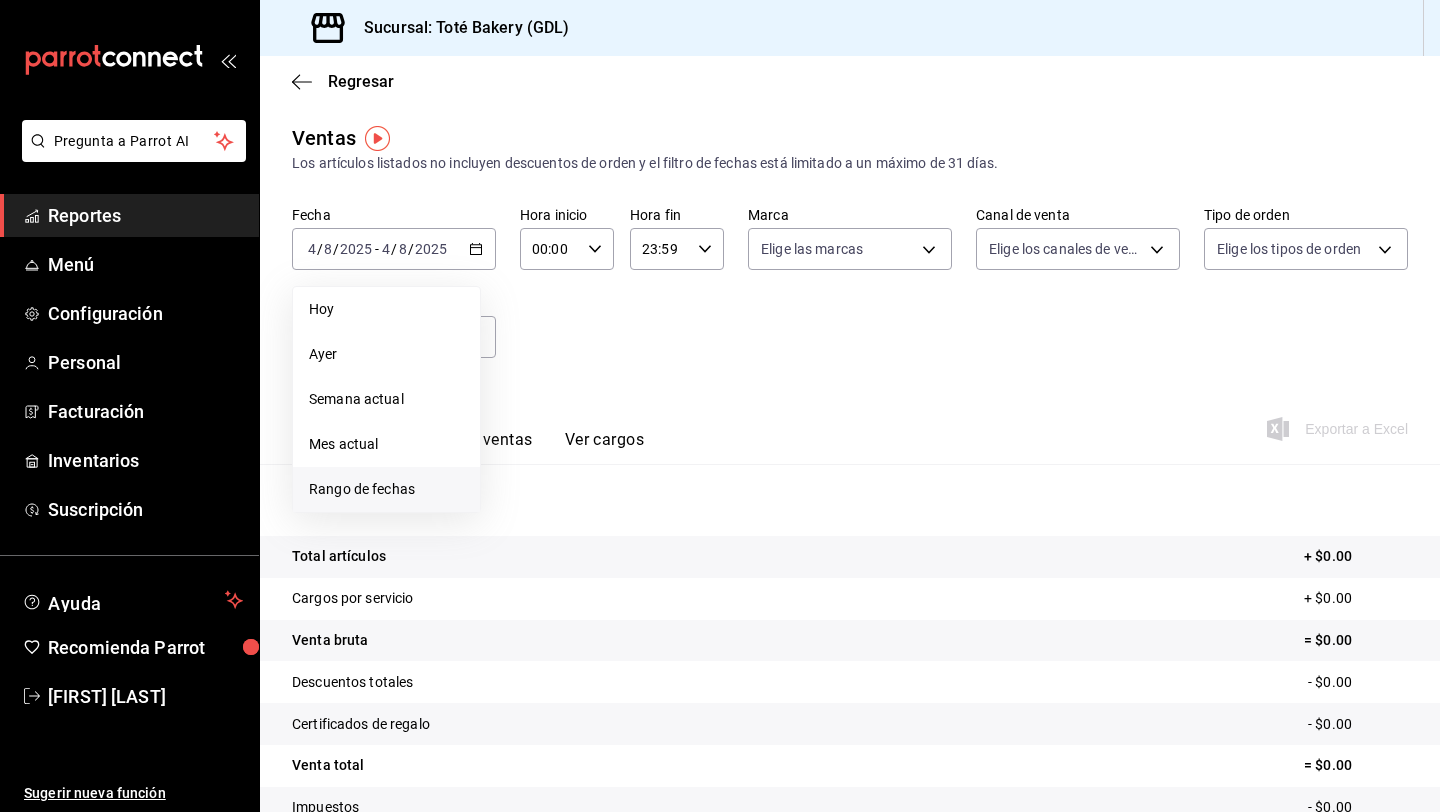 click on "Rango de fechas" at bounding box center [386, 489] 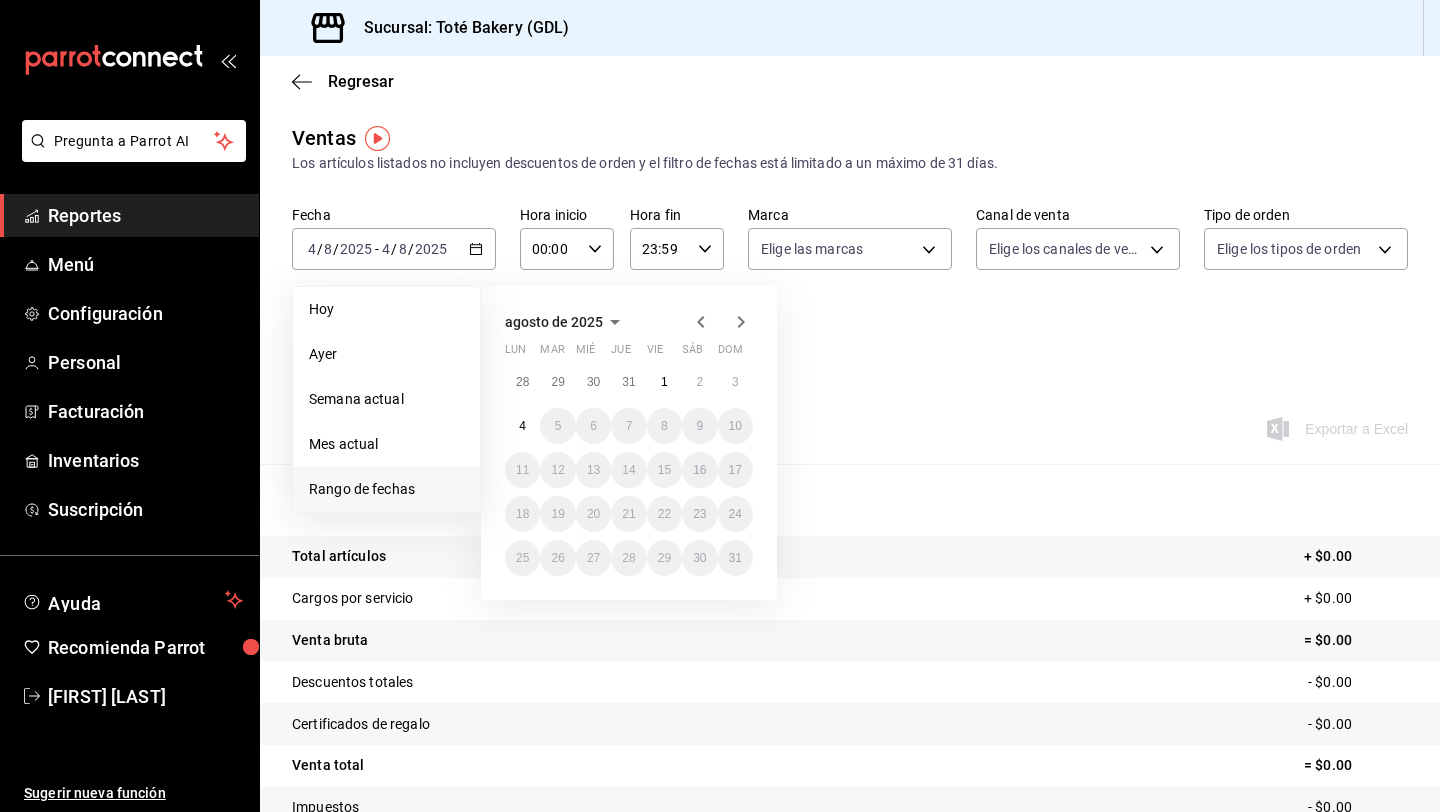 click 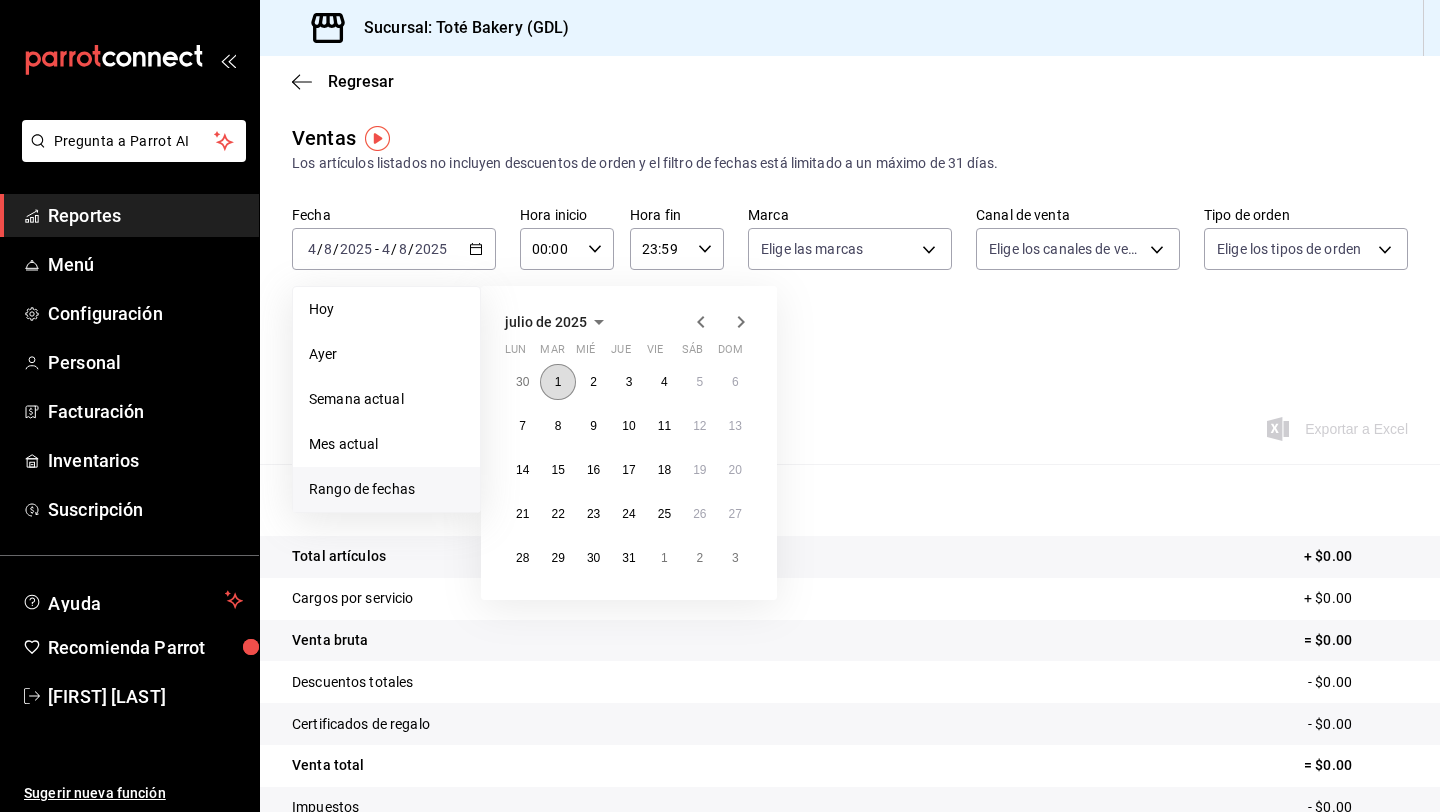 click on "1" at bounding box center [557, 382] 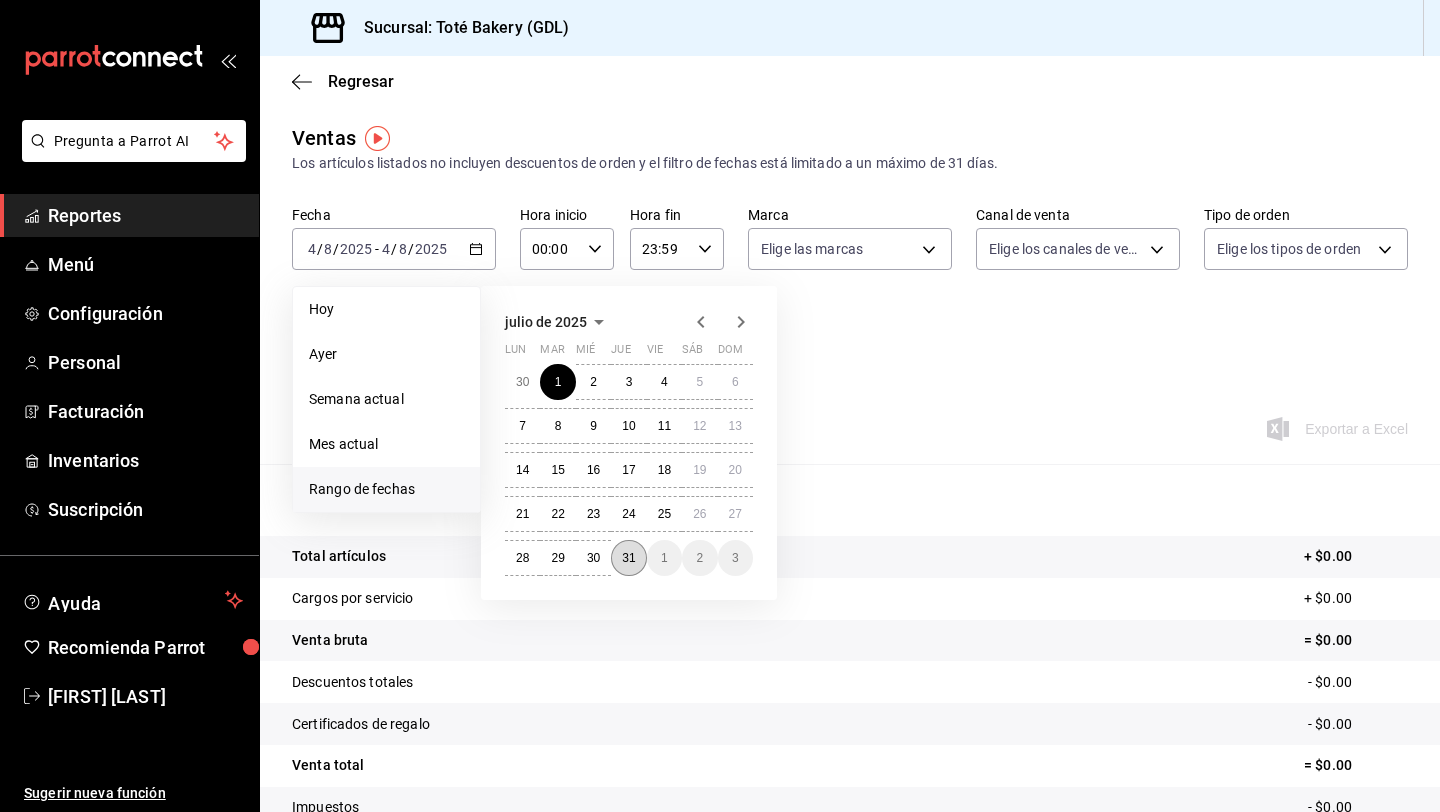 click on "31" at bounding box center (628, 558) 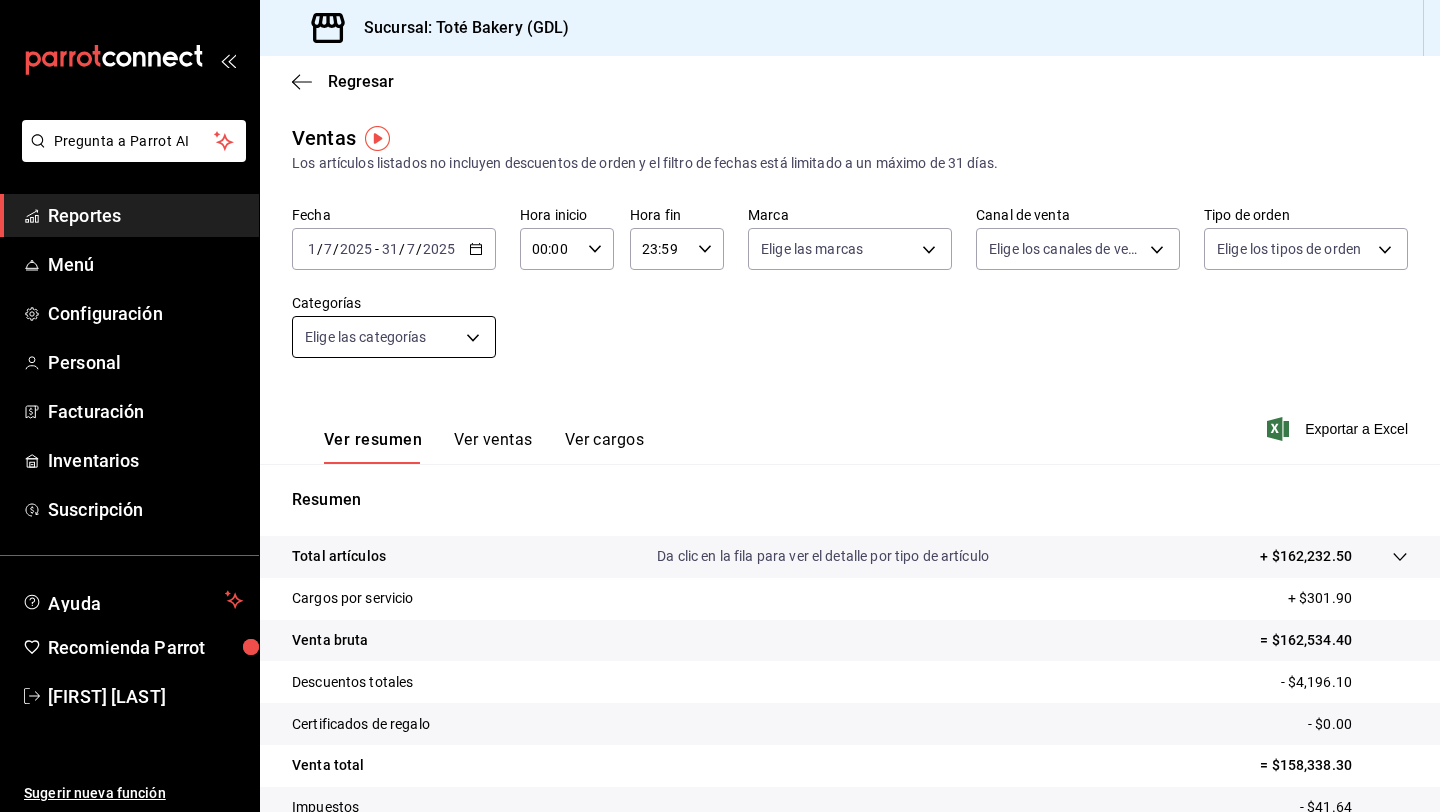 click on "Pregunta a Parrot AI Reportes   Menú   Configuración   Personal   Facturación   Inventarios   Suscripción   Ayuda Recomienda Parrot   [FIRST] [LAST]   Sugerir nueva función   Sucursal: Toté Bakery (GDL) Regresar Ventas Los artículos listados no incluyen descuentos de orden y el filtro de fechas está limitado a un máximo de 31 días. Fecha [DATE]   / [DATE] - [DATE]   [DATE] Hora inicio 00:00 Hora inicio Hora fin 23:59 Hora fin Marca Elige las marcas Canal de venta Elige los canales de venta Tipo de orden Elige los tipos de orden Categorías Elige las categorías Ver resumen Ver ventas Ver cargos Exportar a Excel Resumen Total artículos Da clic en la fila para ver el detalle por tipo de artículo + $[PRICE] Cargos por servicio + $[PRICE] Venta bruta = $[PRICE] Descuentos totales - $[PRICE] Certificados de regalo - $0.00 Venta total = $[PRICE] Impuestos - $[PRICE] Venta neta = $[PRICE] Pregunta a Parrot AI Reportes   Menú   Configuración   Personal   Facturación       Ayuda" at bounding box center [720, 406] 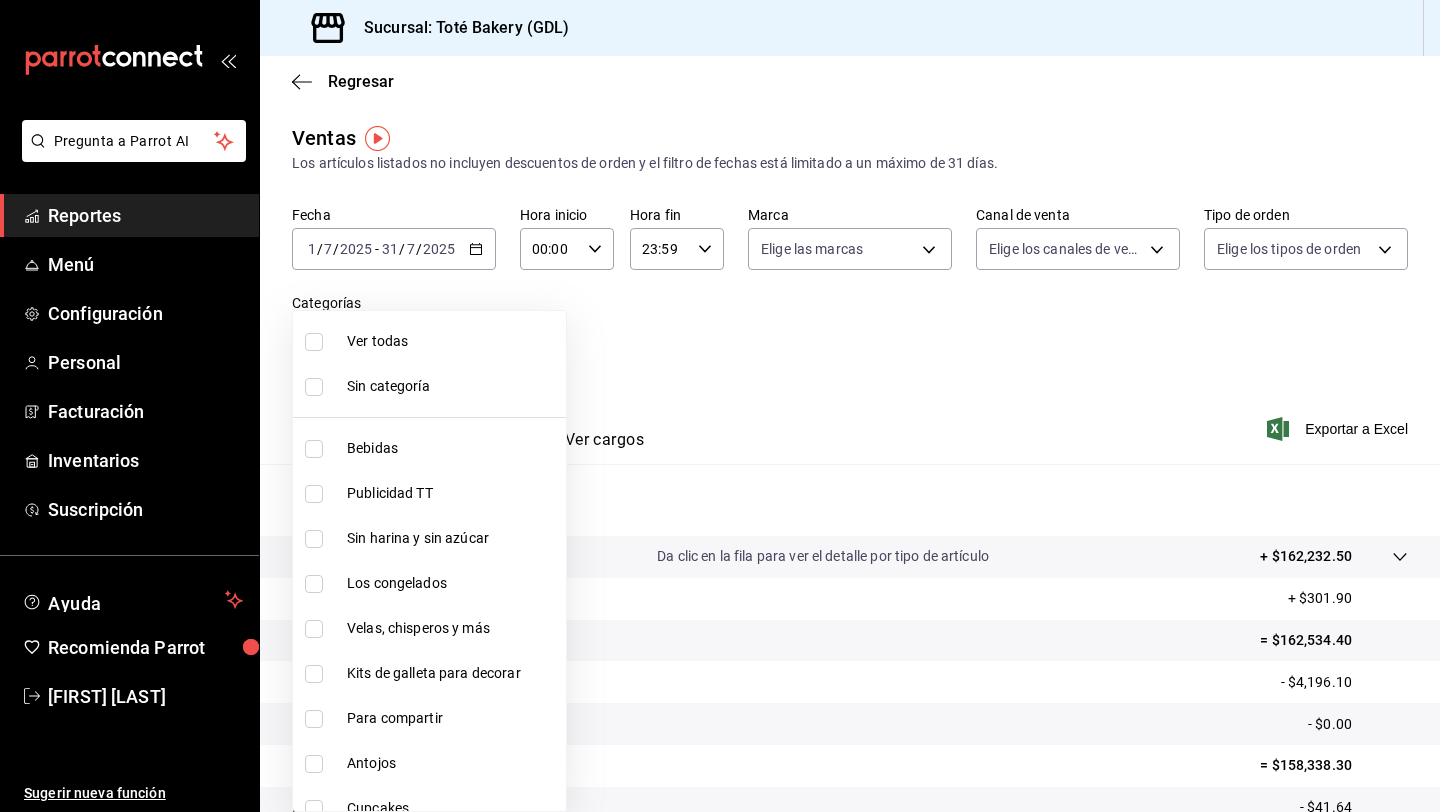 click at bounding box center [314, 494] 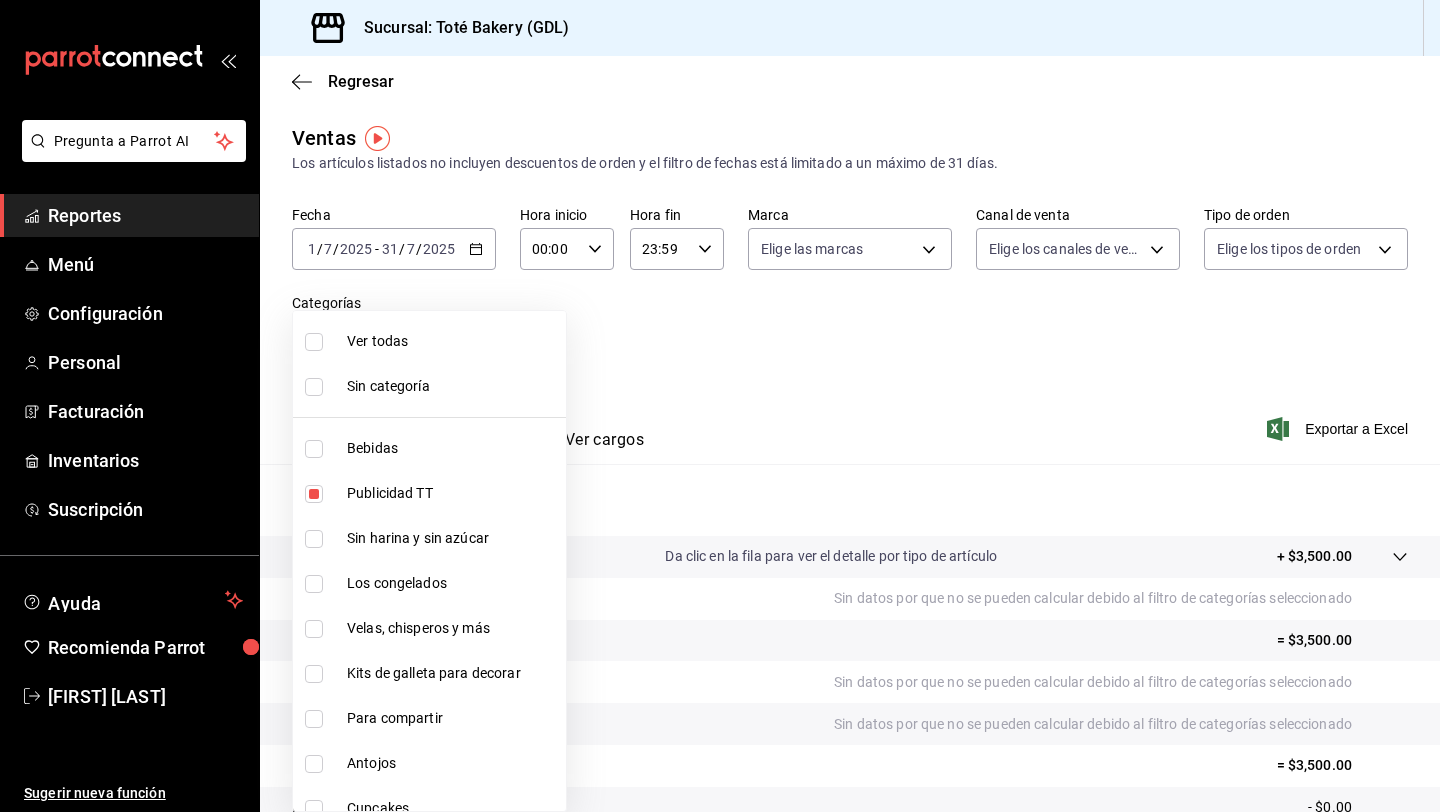 click at bounding box center [314, 539] 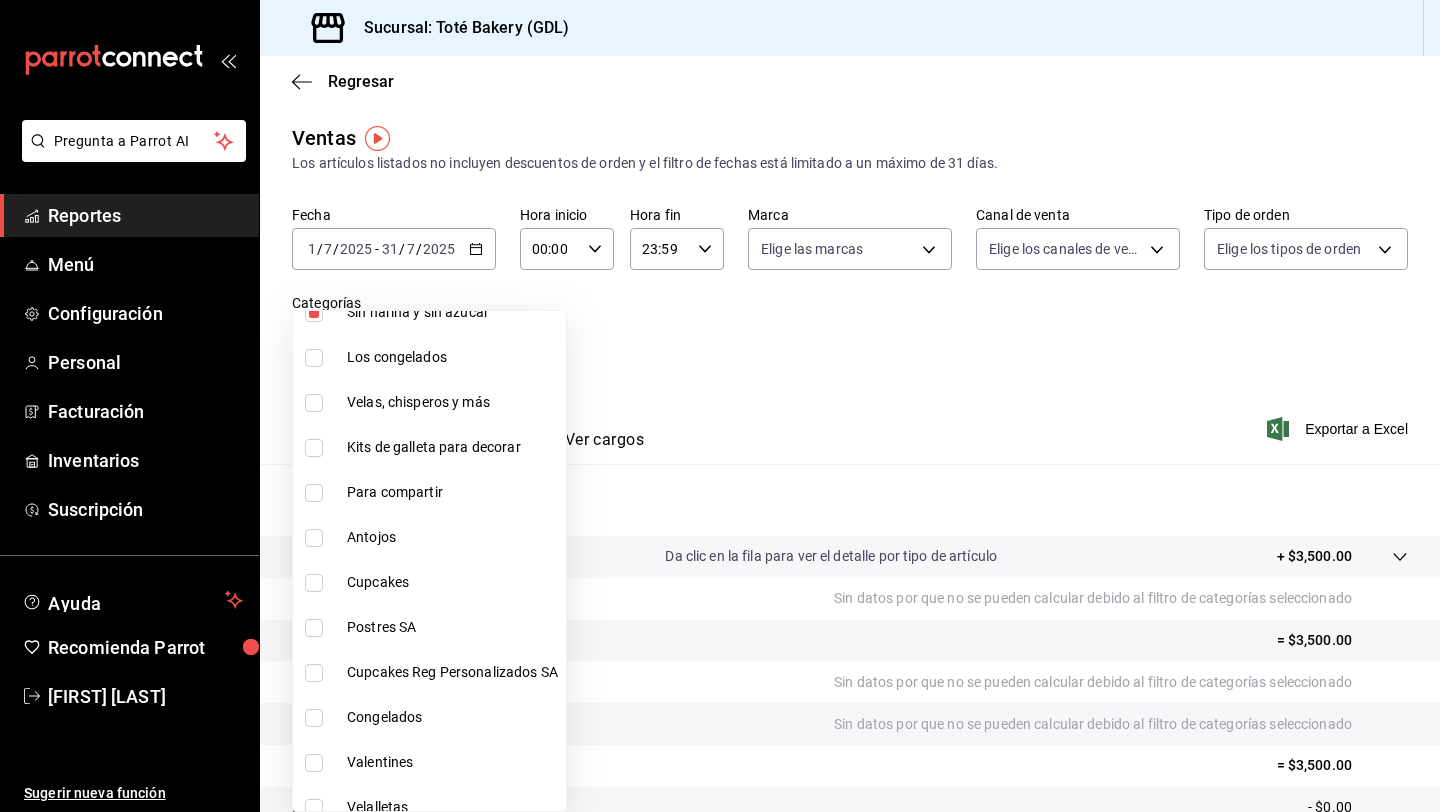 scroll, scrollTop: 258, scrollLeft: 0, axis: vertical 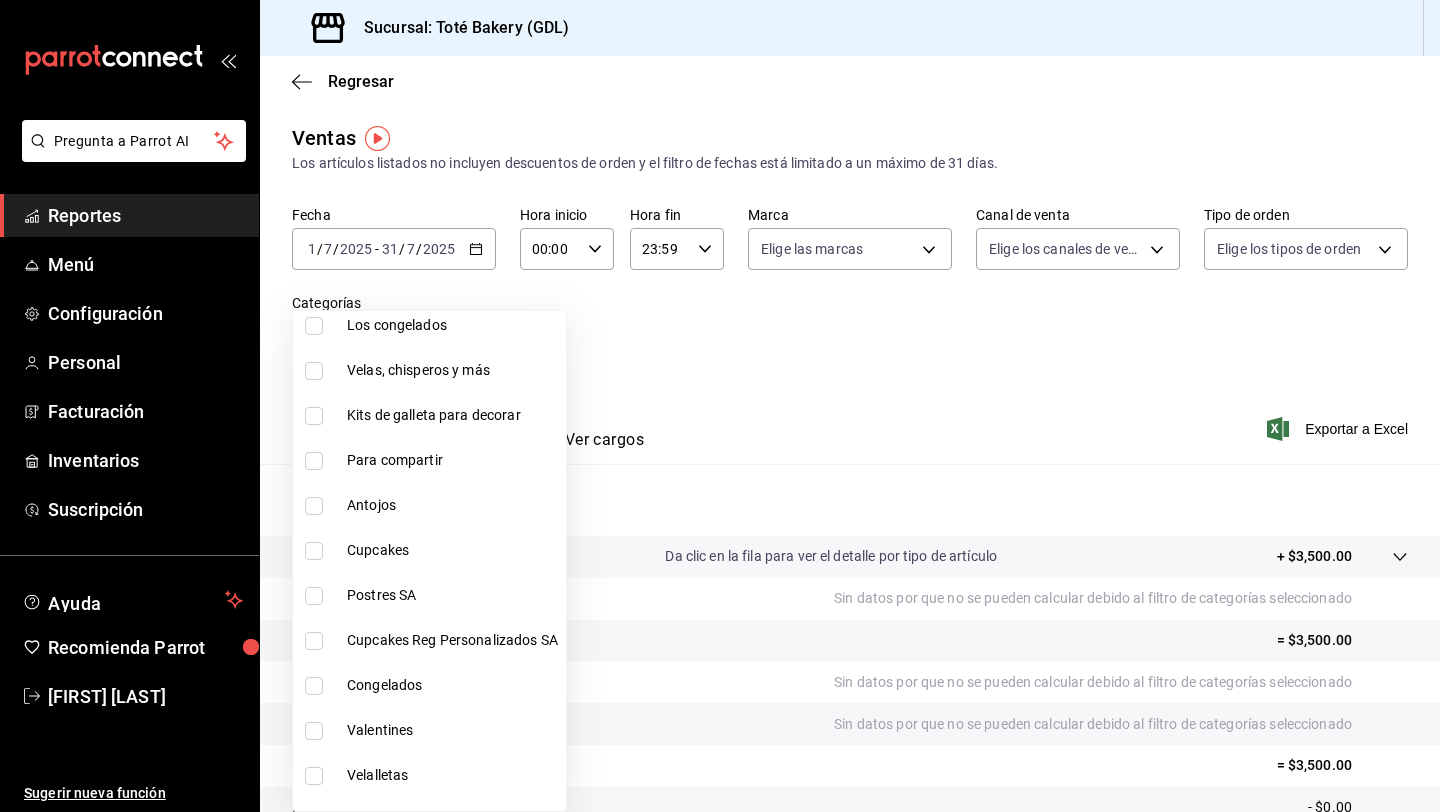 click at bounding box center [314, 596] 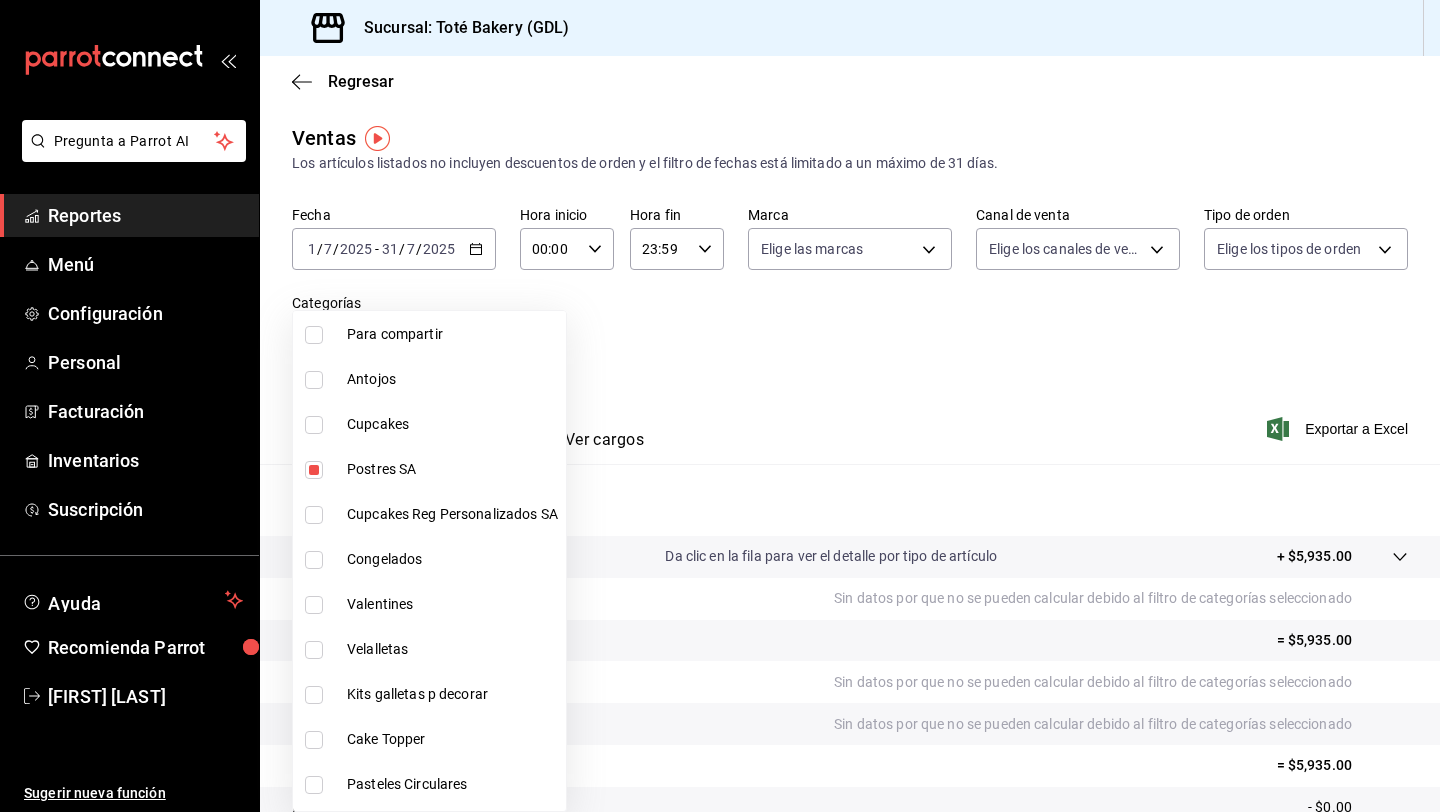 scroll, scrollTop: 389, scrollLeft: 0, axis: vertical 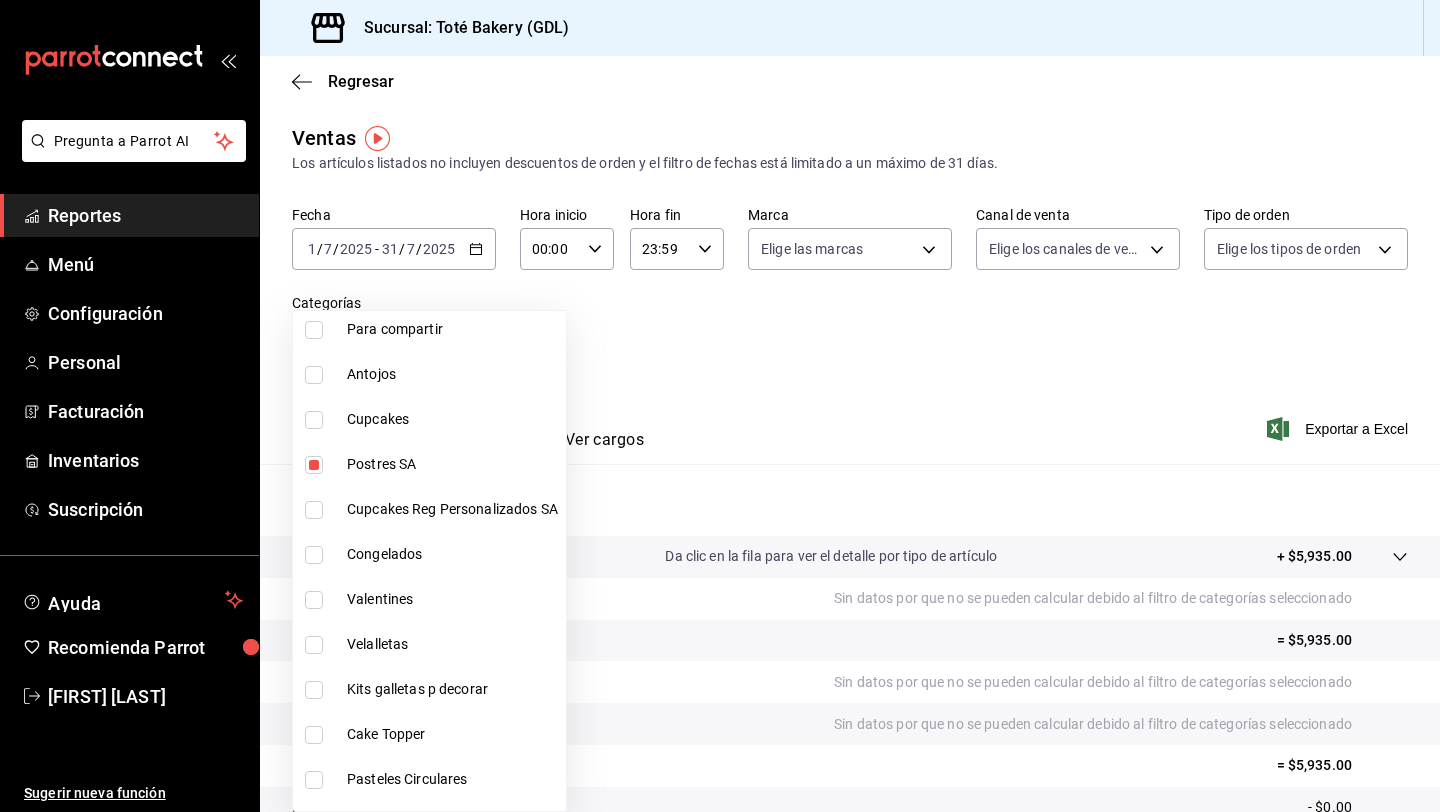 click at bounding box center [314, 510] 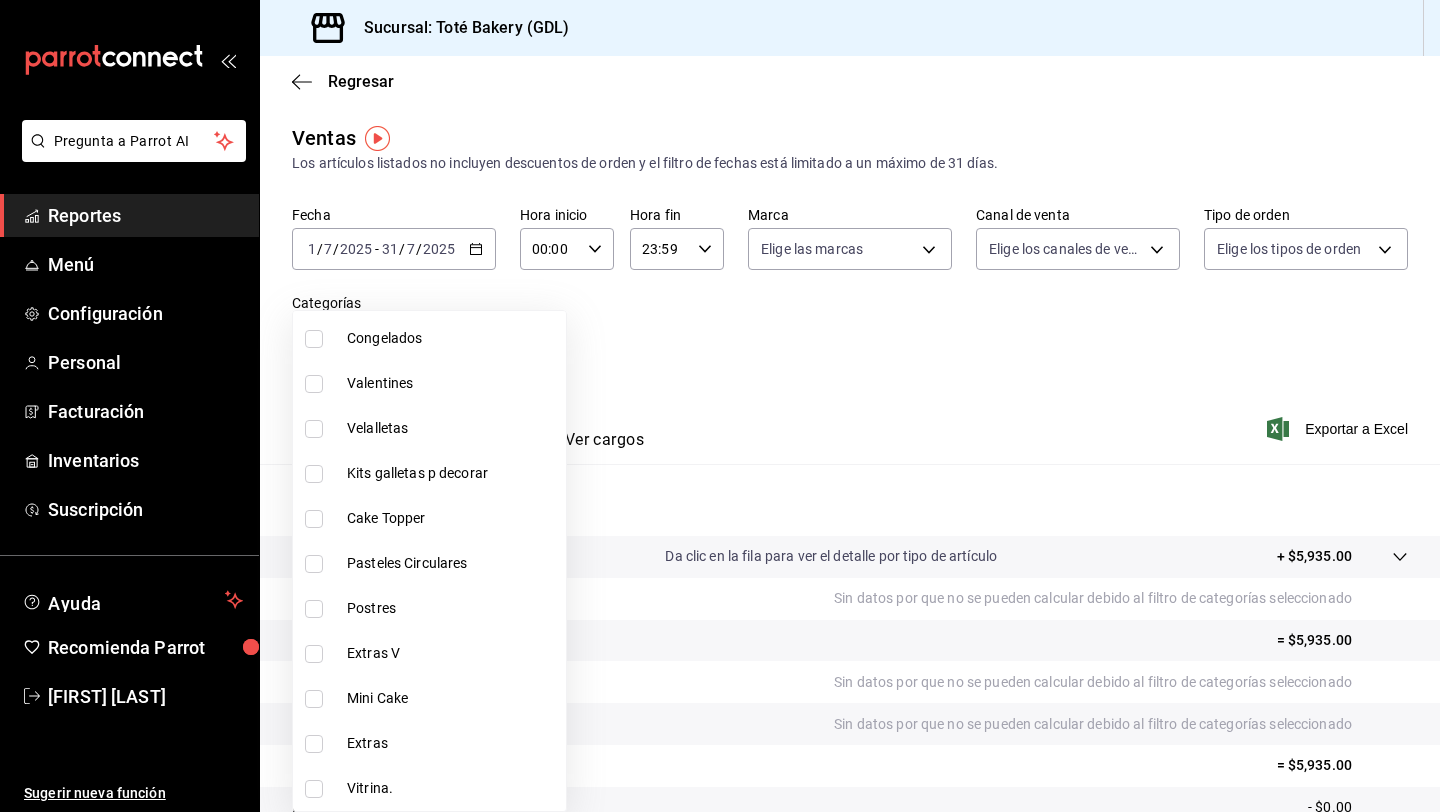scroll, scrollTop: 615, scrollLeft: 0, axis: vertical 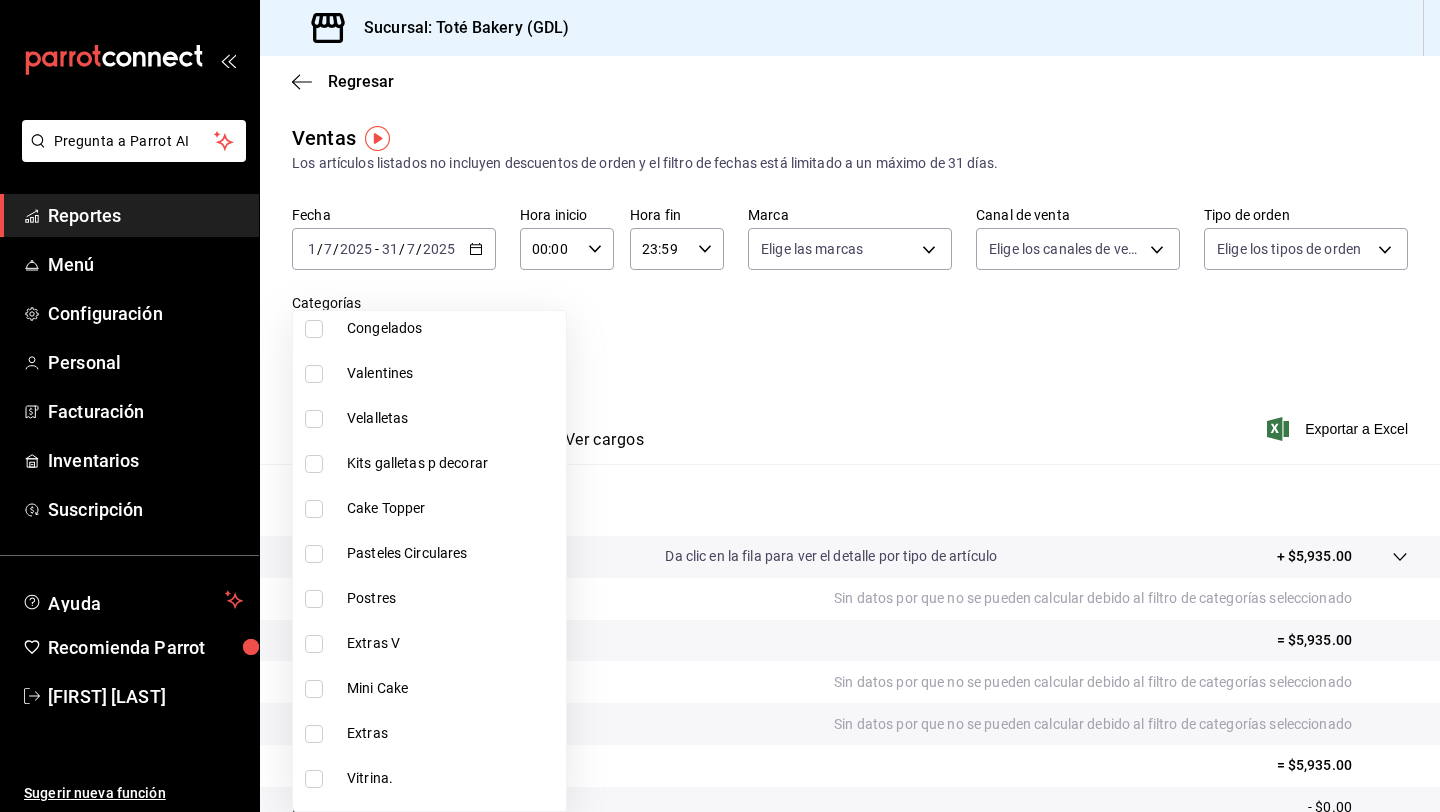 click at bounding box center (314, 509) 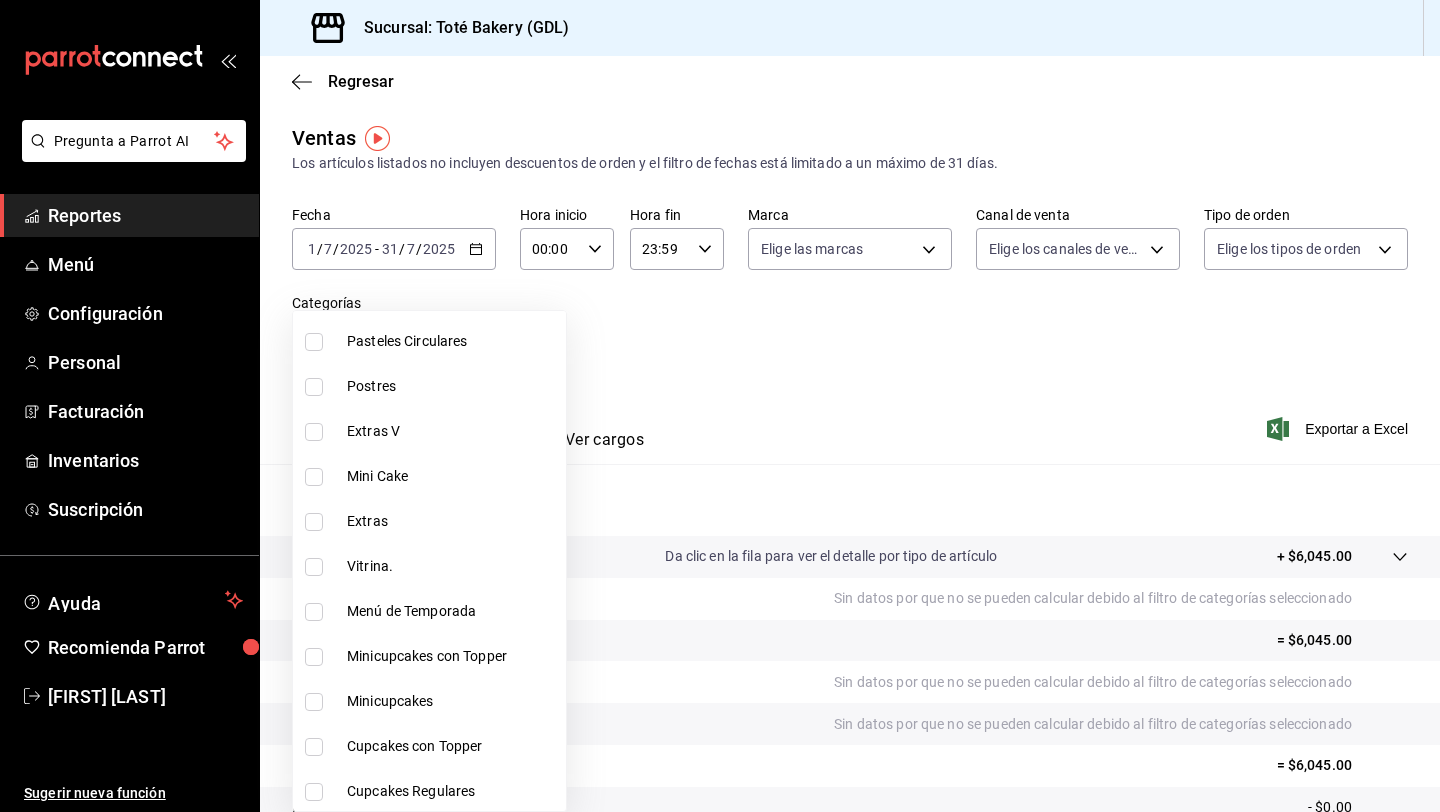 scroll, scrollTop: 834, scrollLeft: 0, axis: vertical 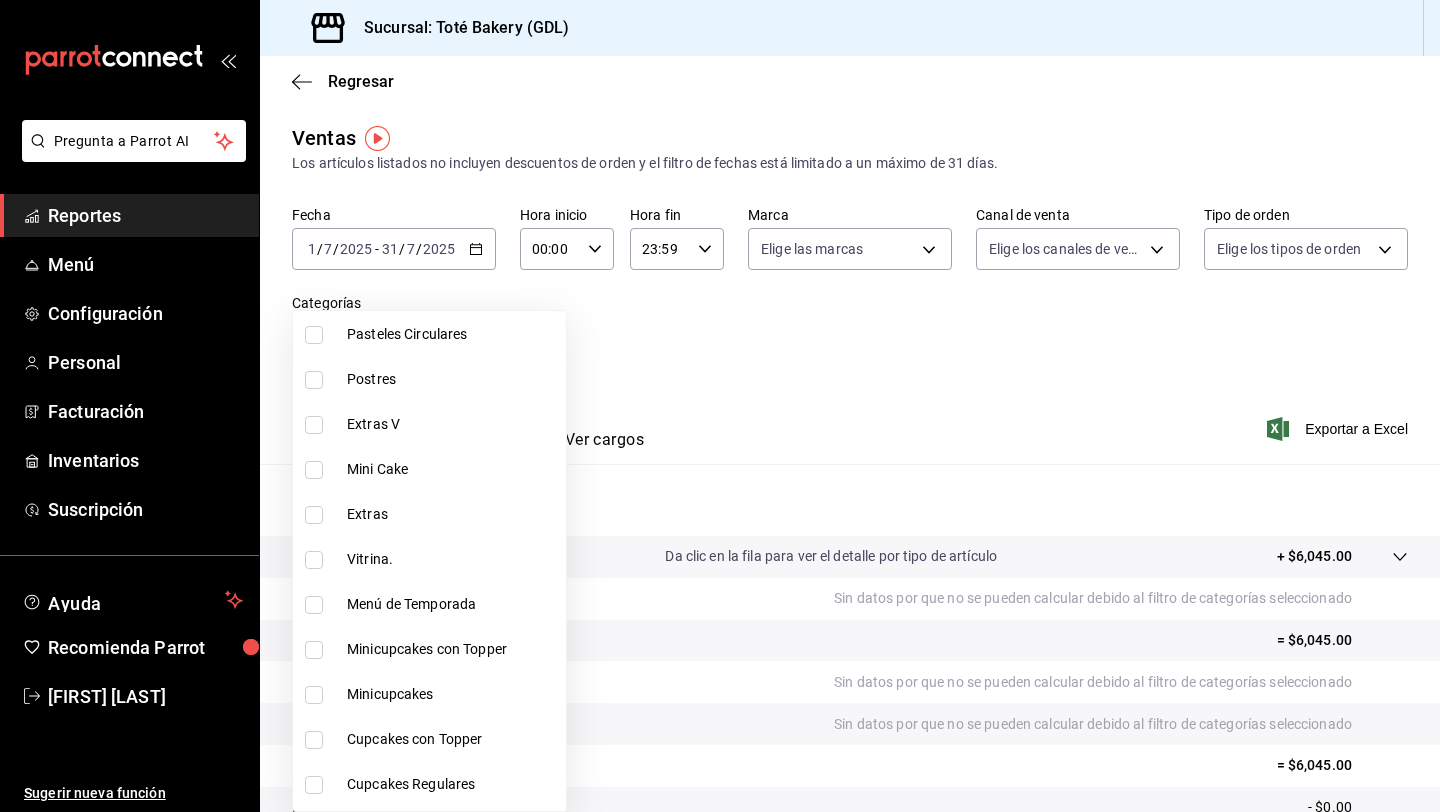 click at bounding box center (314, 425) 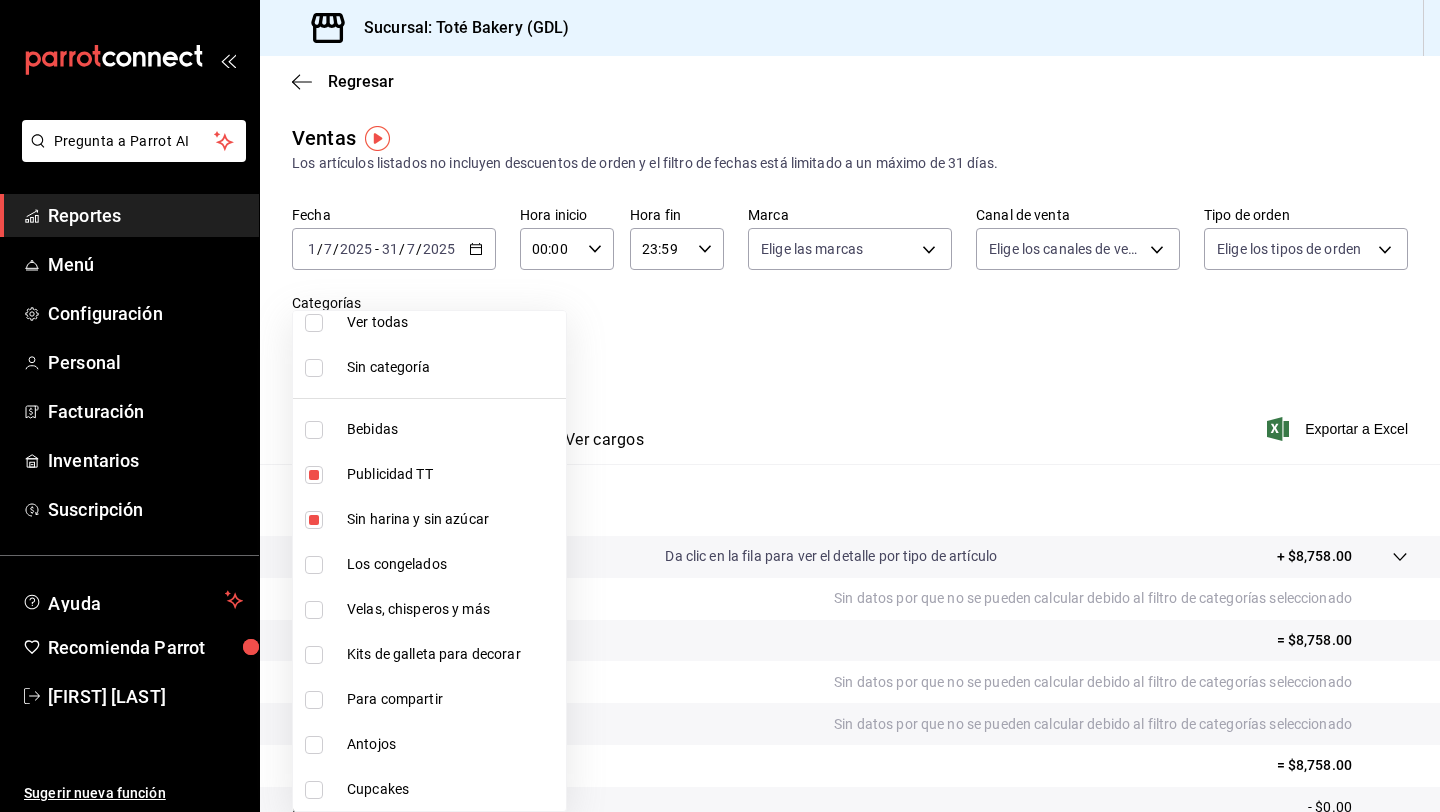scroll, scrollTop: 0, scrollLeft: 0, axis: both 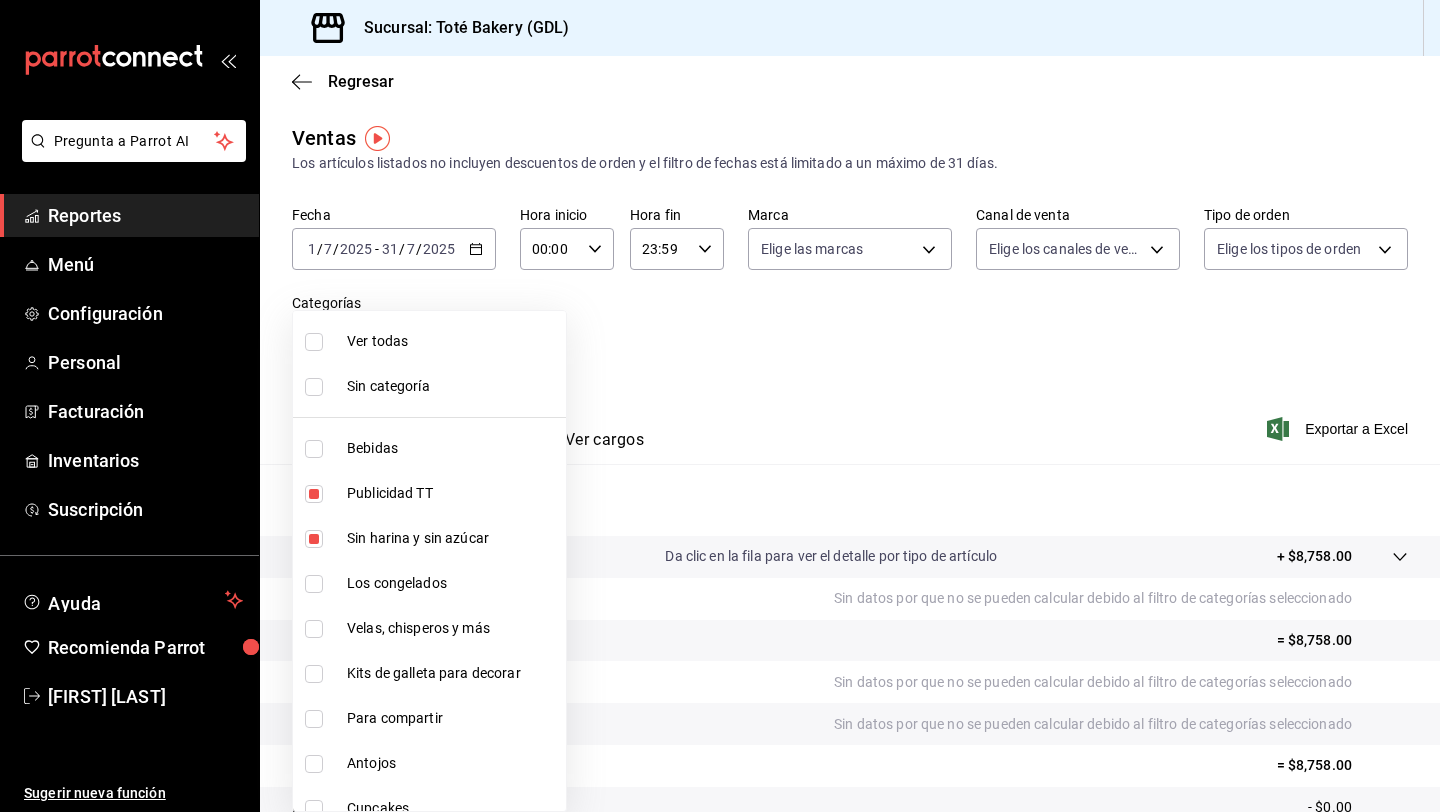 click at bounding box center [720, 406] 